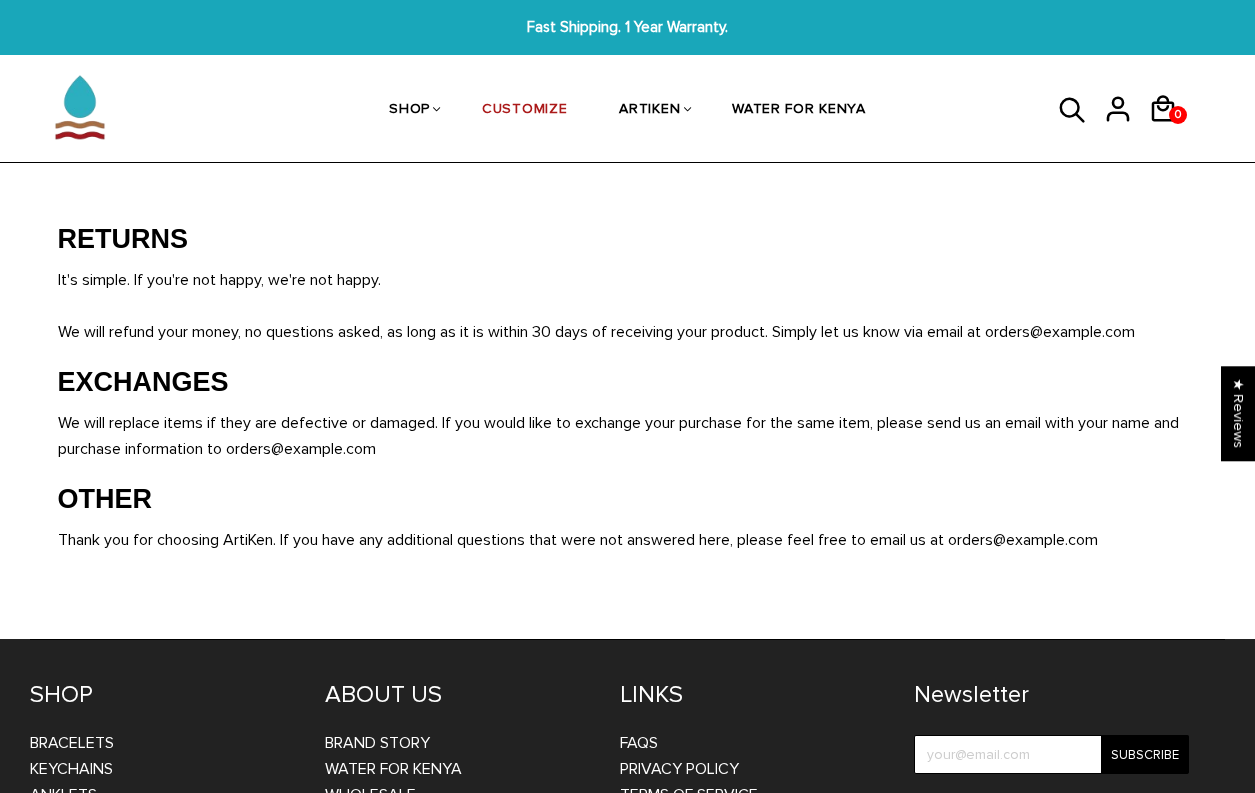 scroll, scrollTop: 0, scrollLeft: 0, axis: both 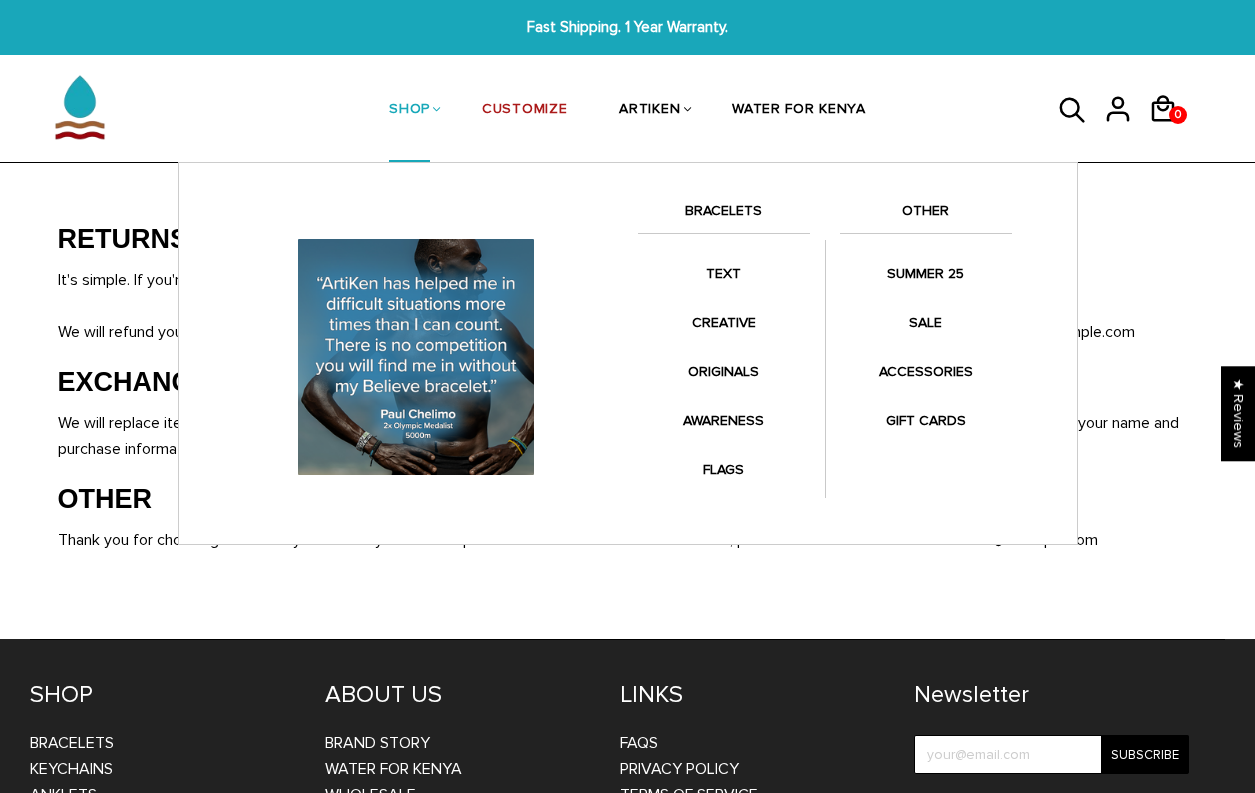click on "SHOP" at bounding box center [409, 111] 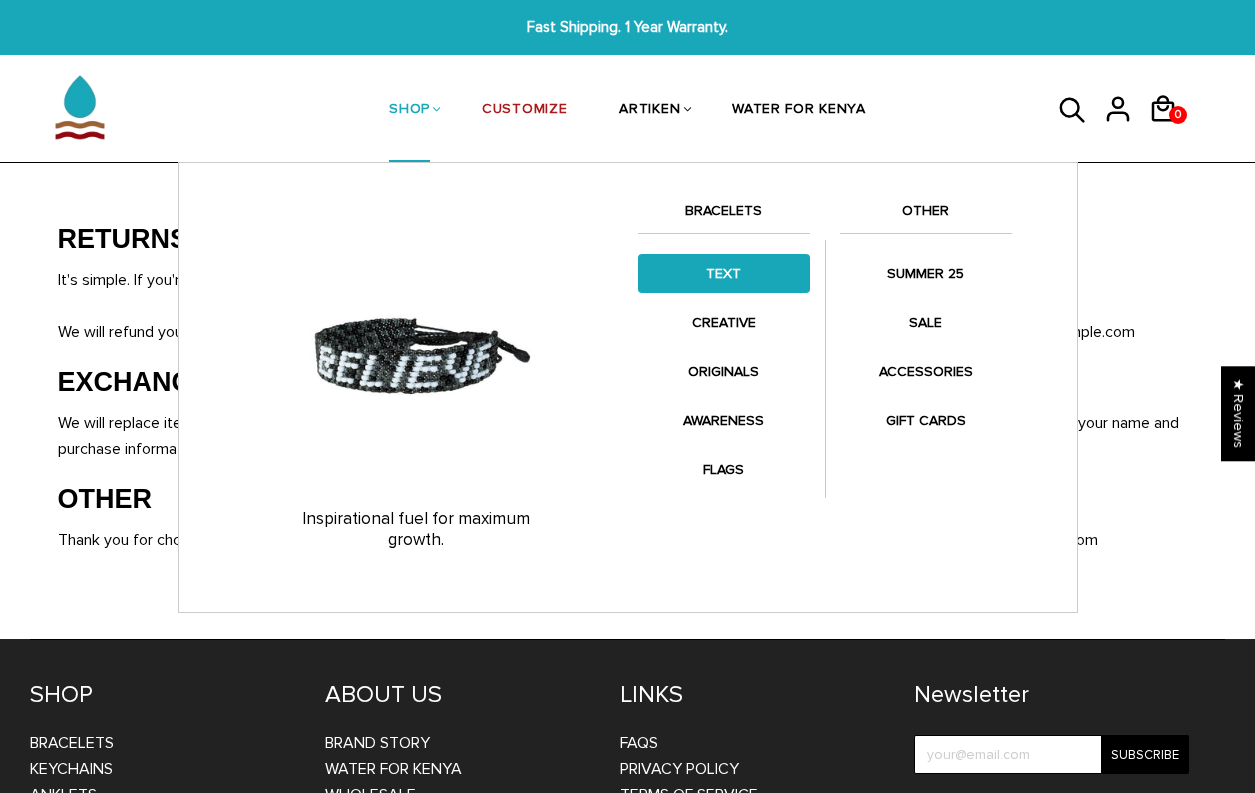 click on "TEXT" at bounding box center (724, 273) 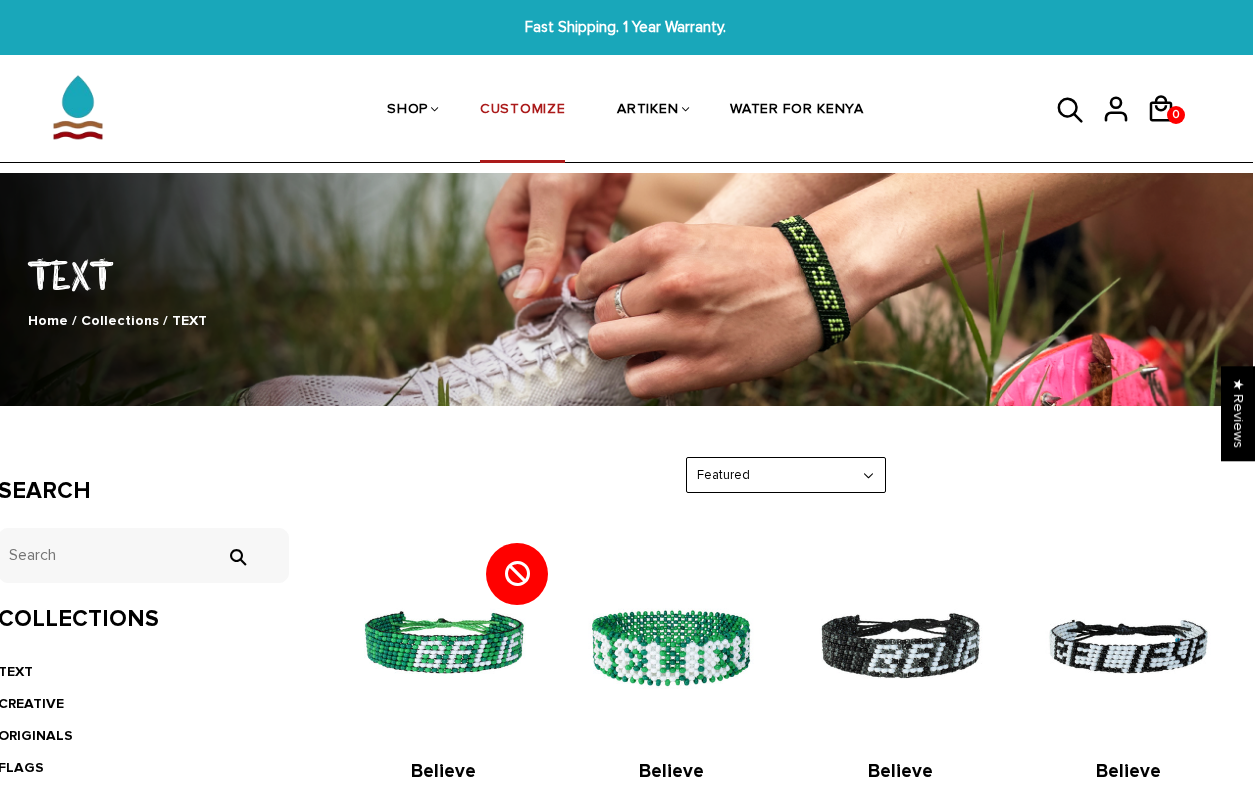 scroll, scrollTop: 0, scrollLeft: 2, axis: horizontal 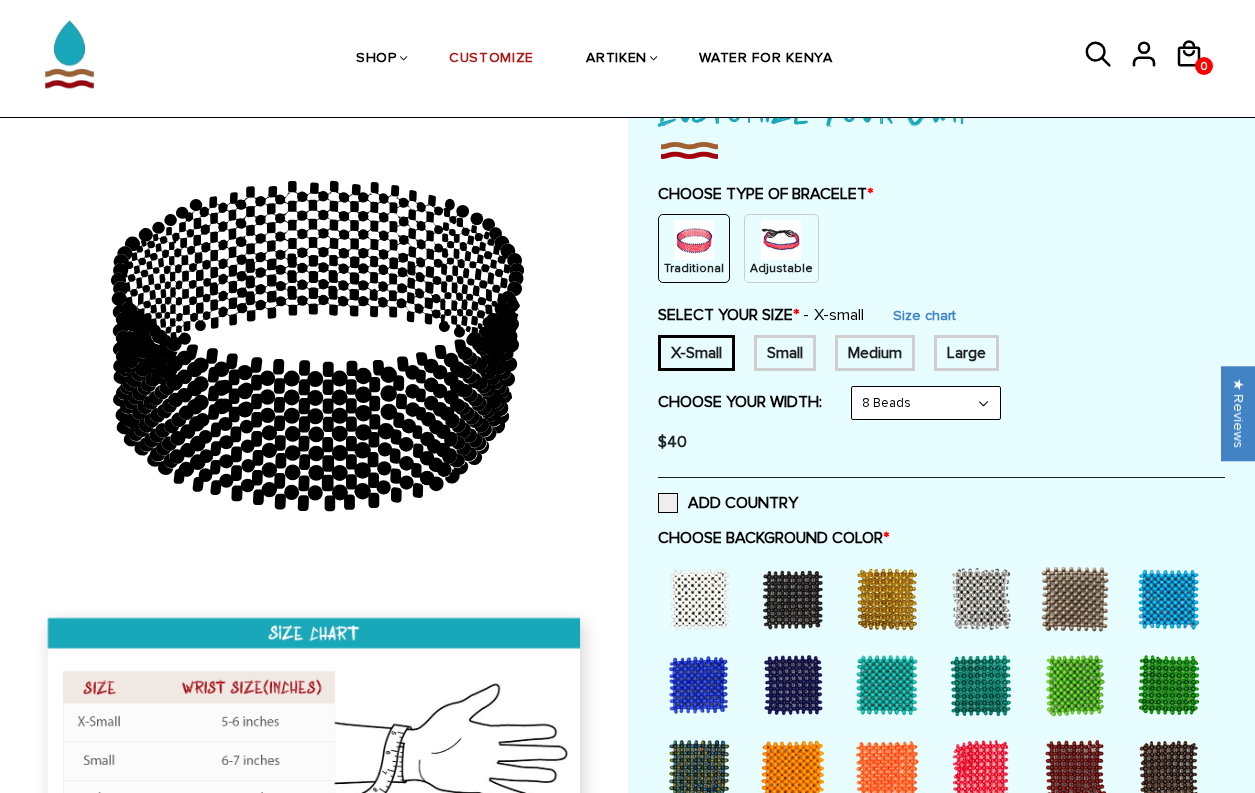 click at bounding box center (694, 240) 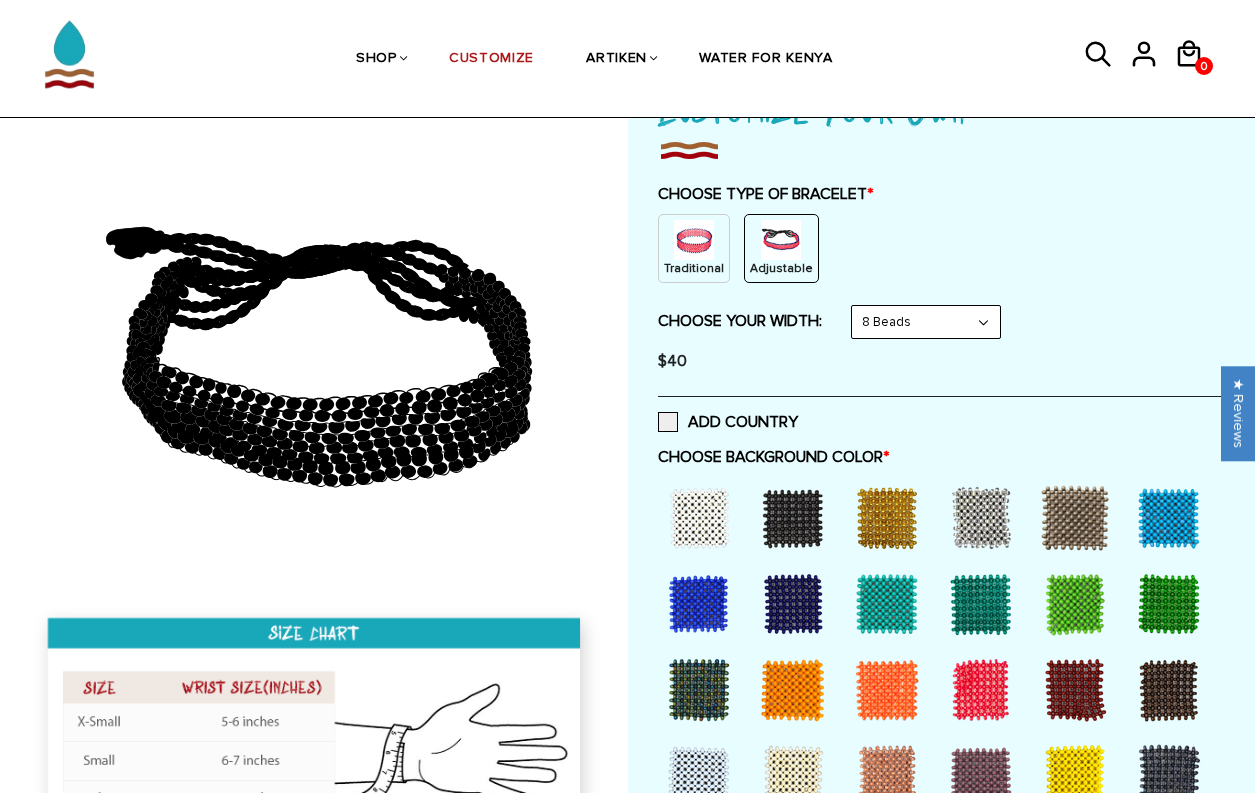 click at bounding box center [694, 240] 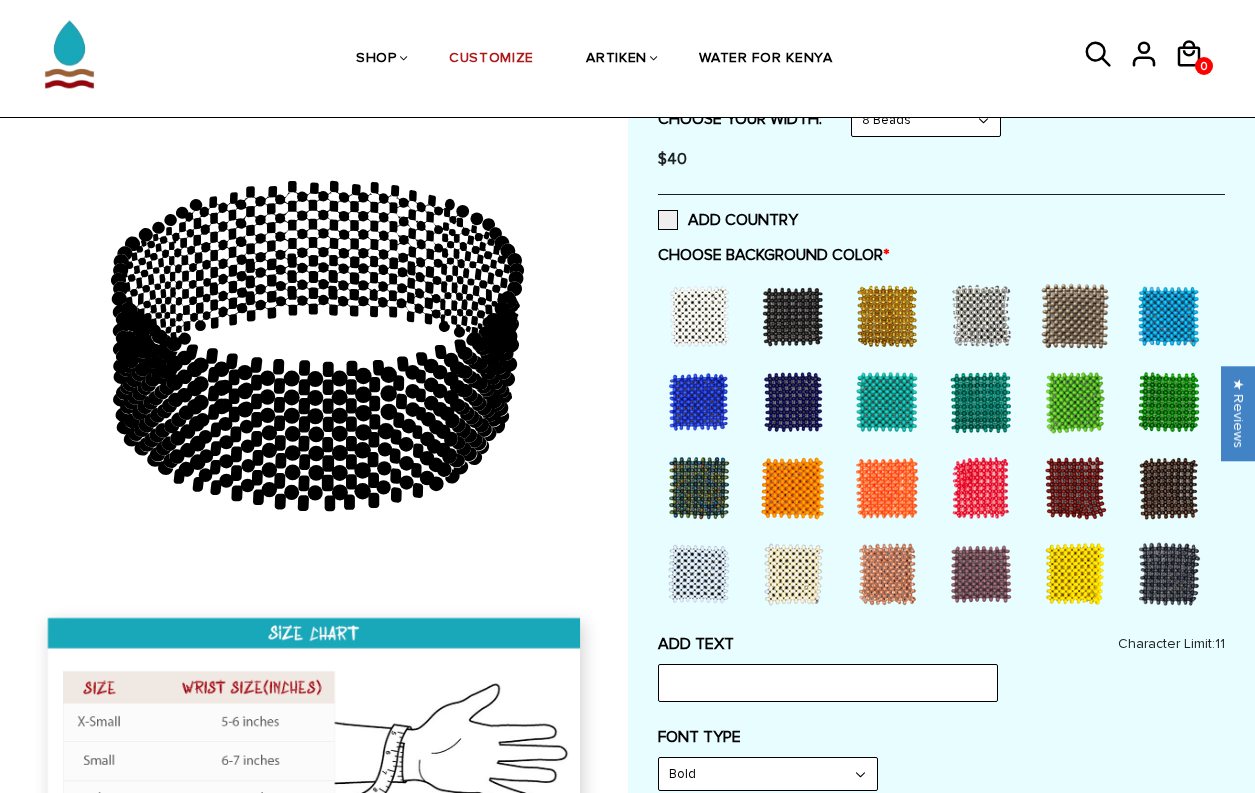 scroll, scrollTop: 448, scrollLeft: 0, axis: vertical 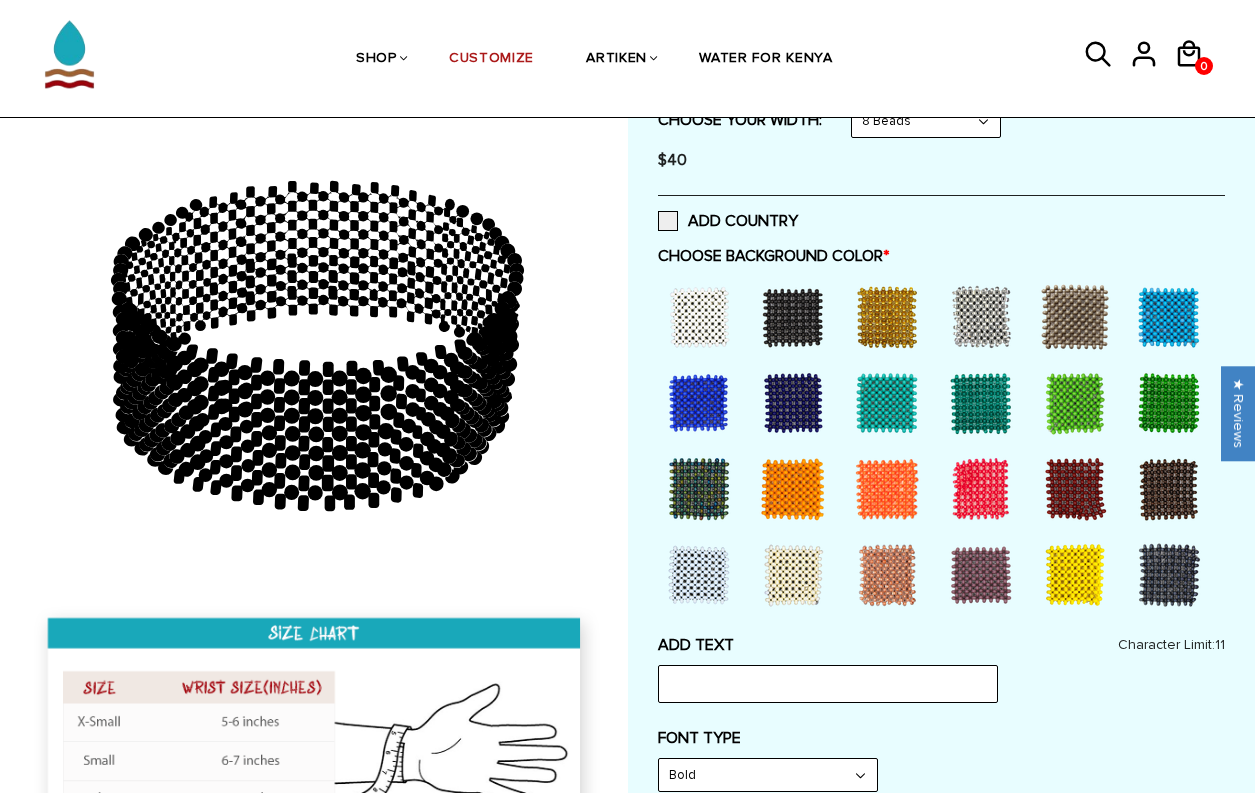 click at bounding box center (981, 403) 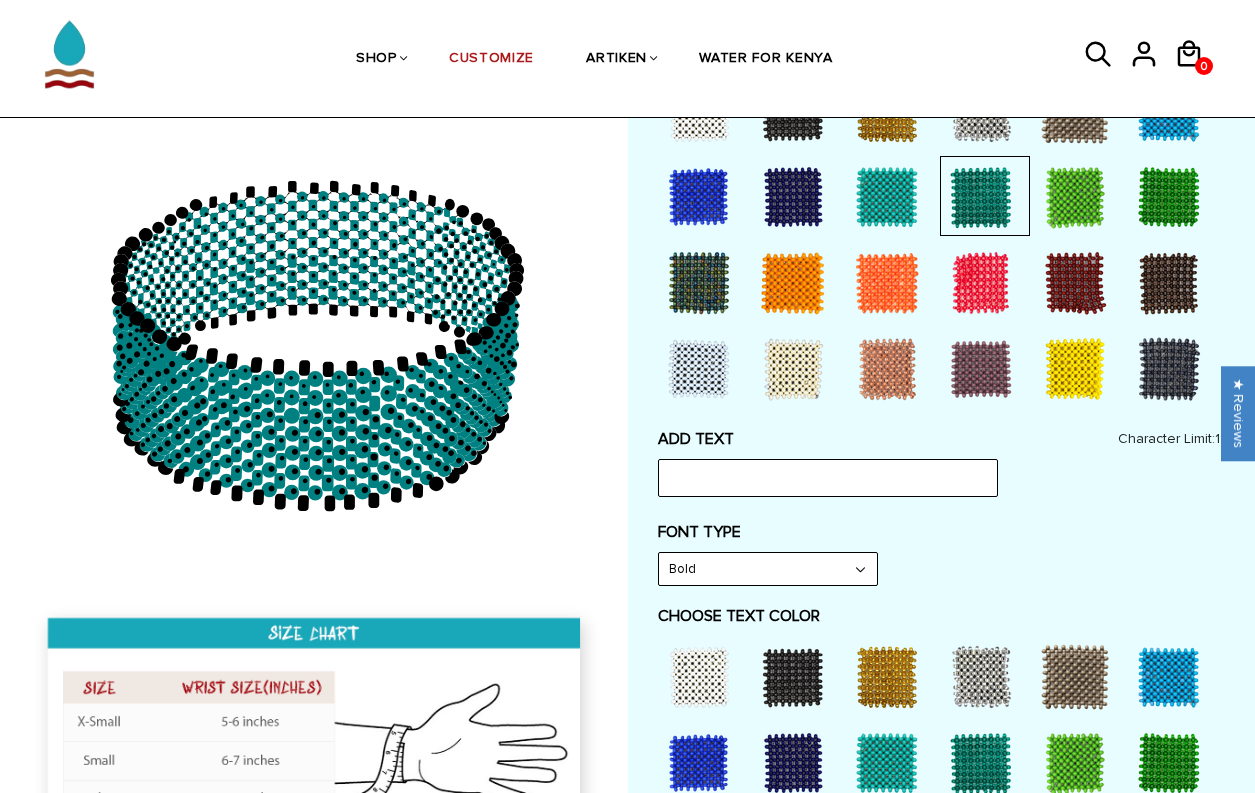 scroll, scrollTop: 624, scrollLeft: 0, axis: vertical 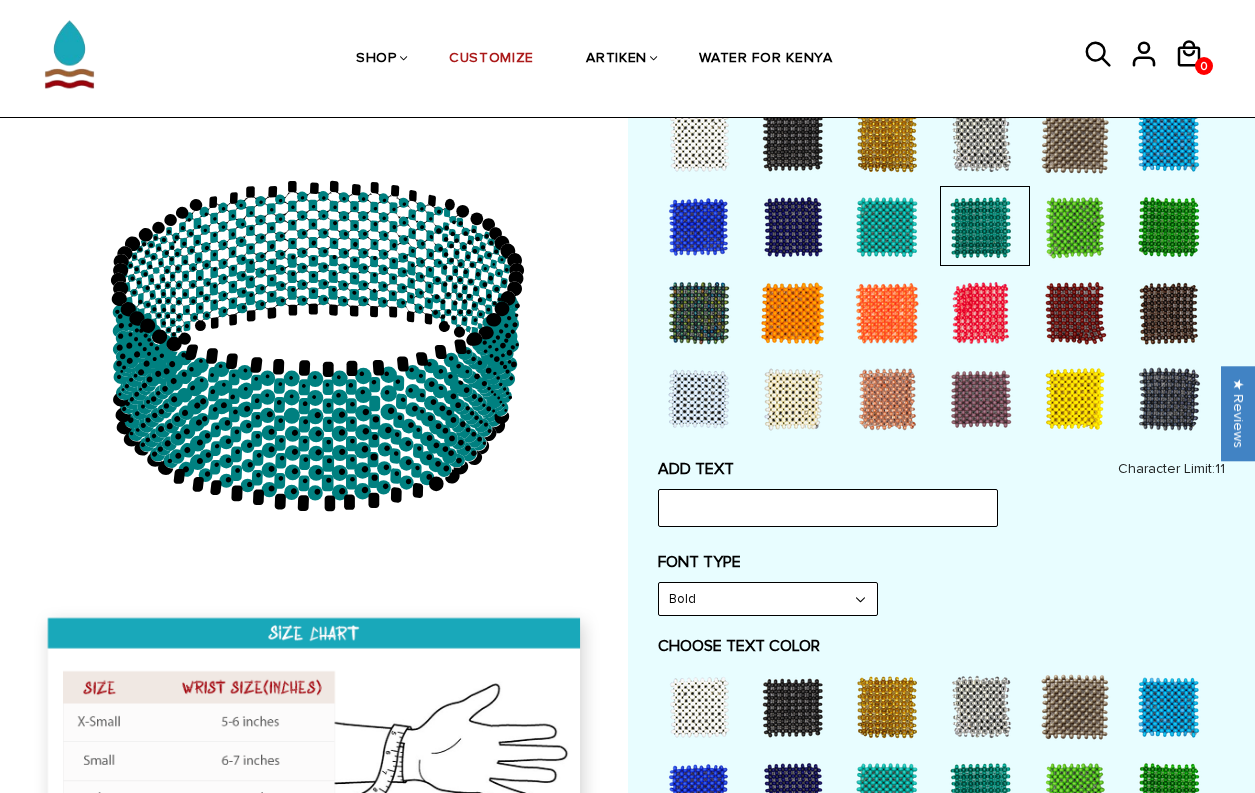 click at bounding box center (887, 399) 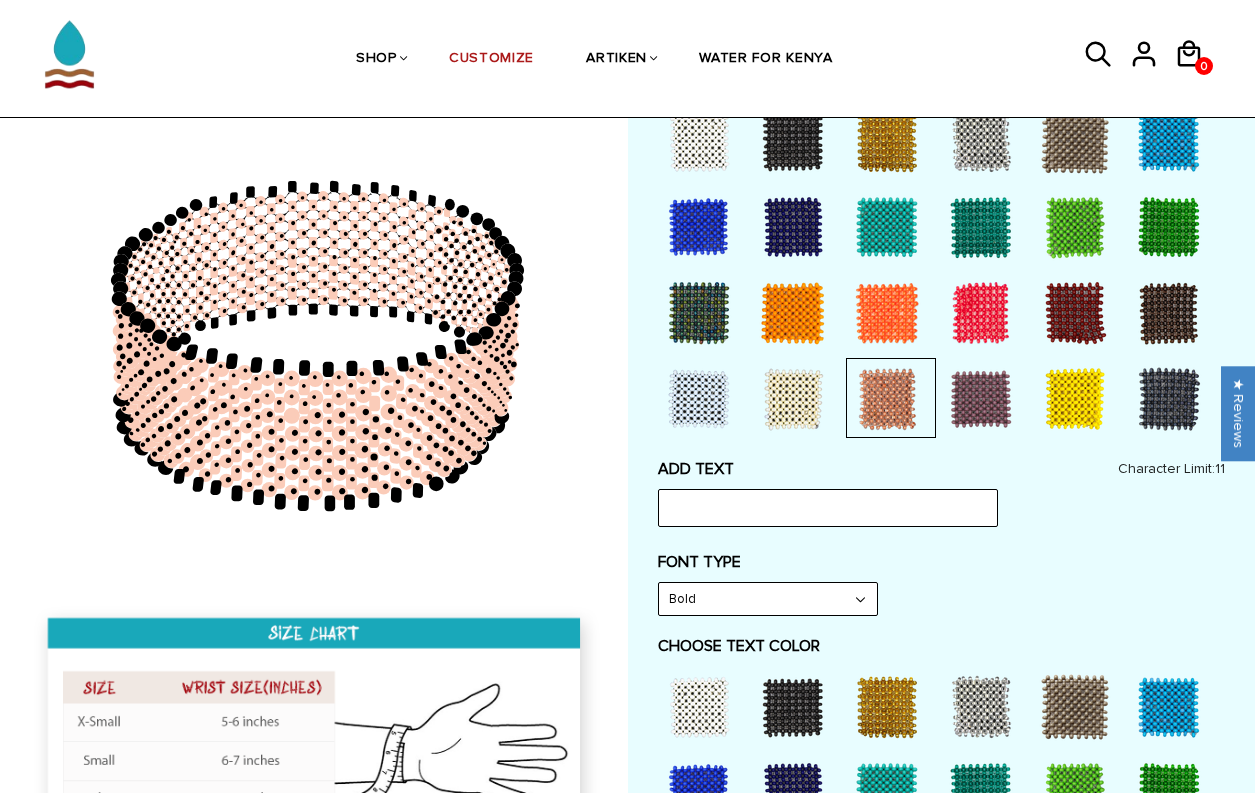 click at bounding box center [793, 399] 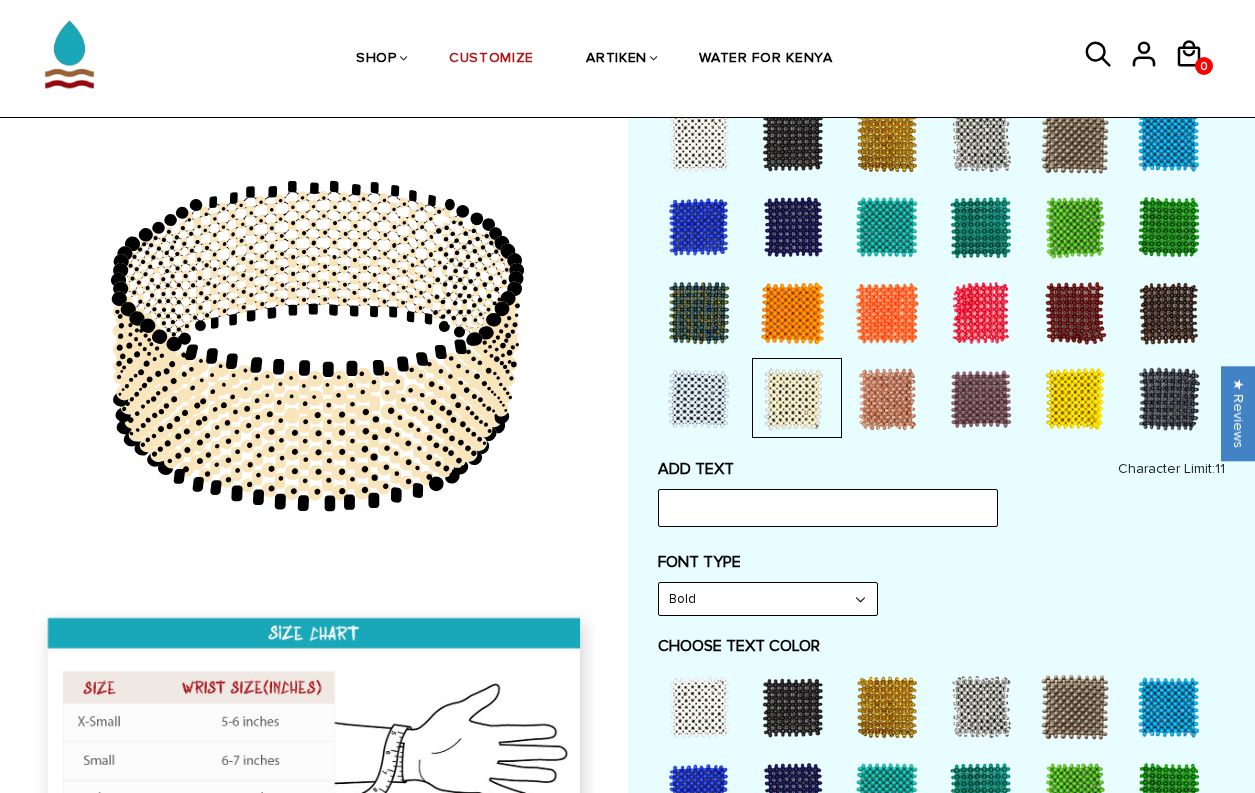 click at bounding box center [797, 312] 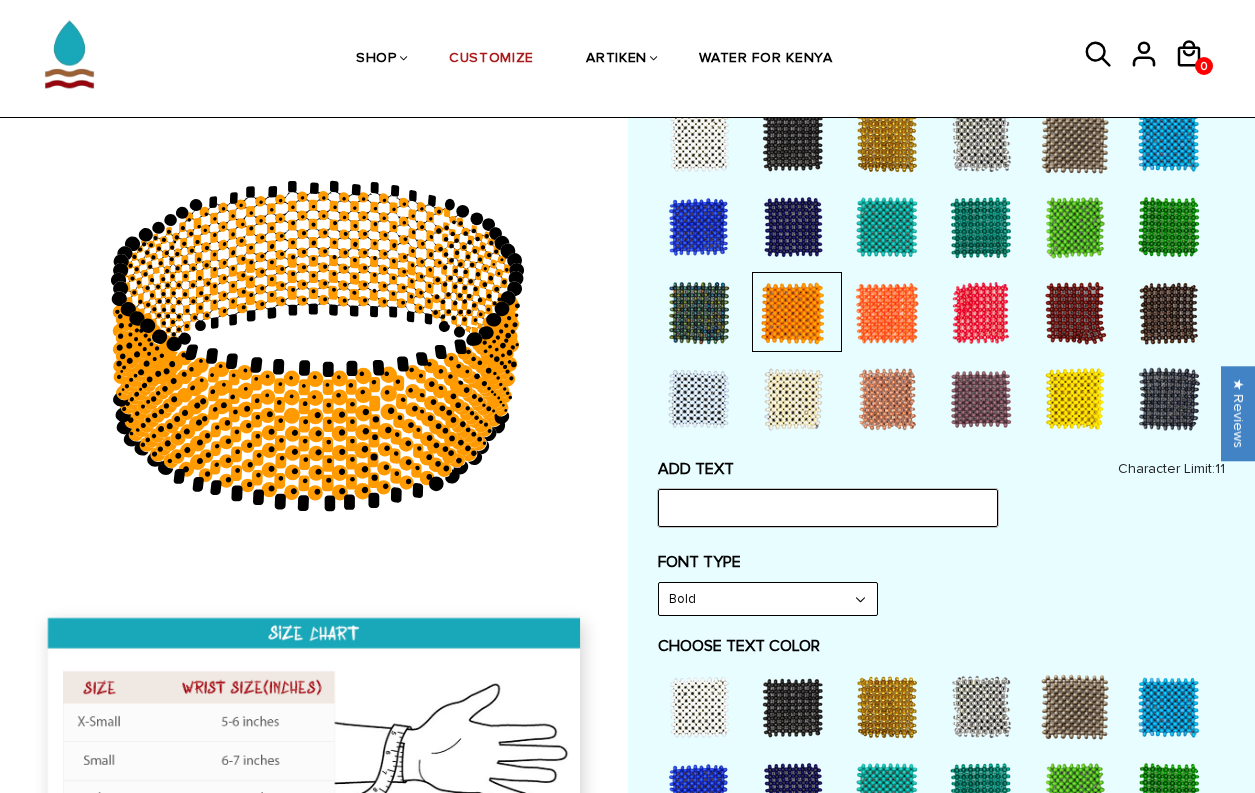 click at bounding box center (828, 508) 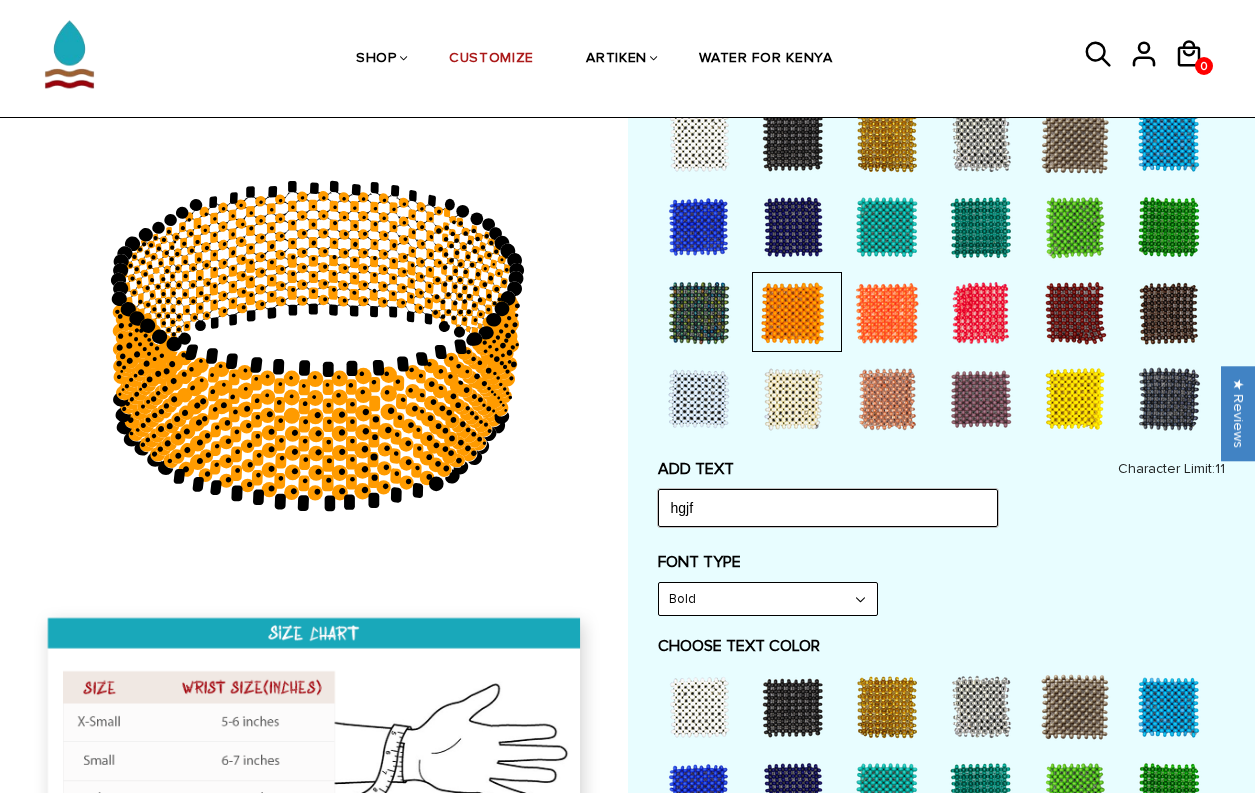 type on "hgjf" 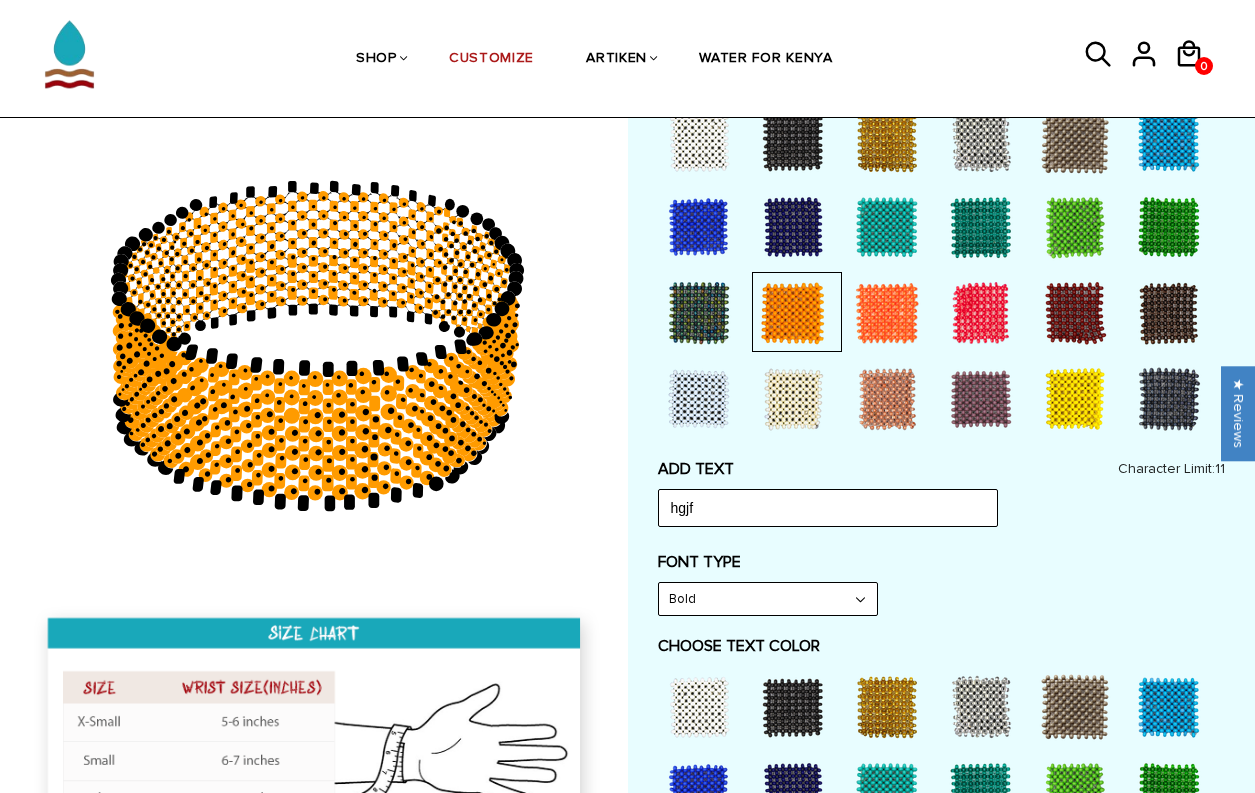 click on "FONT TYPE
Bold
Bold" at bounding box center [942, 584] 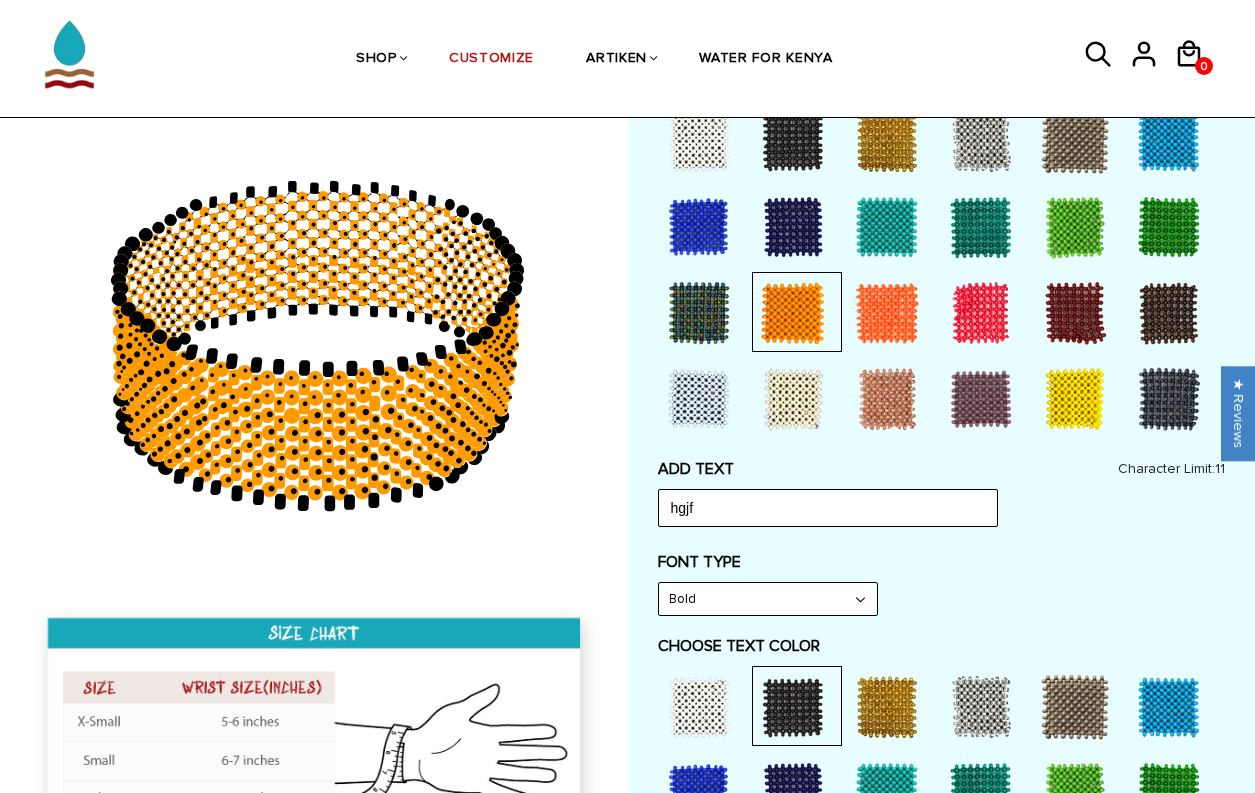 click at bounding box center (793, 707) 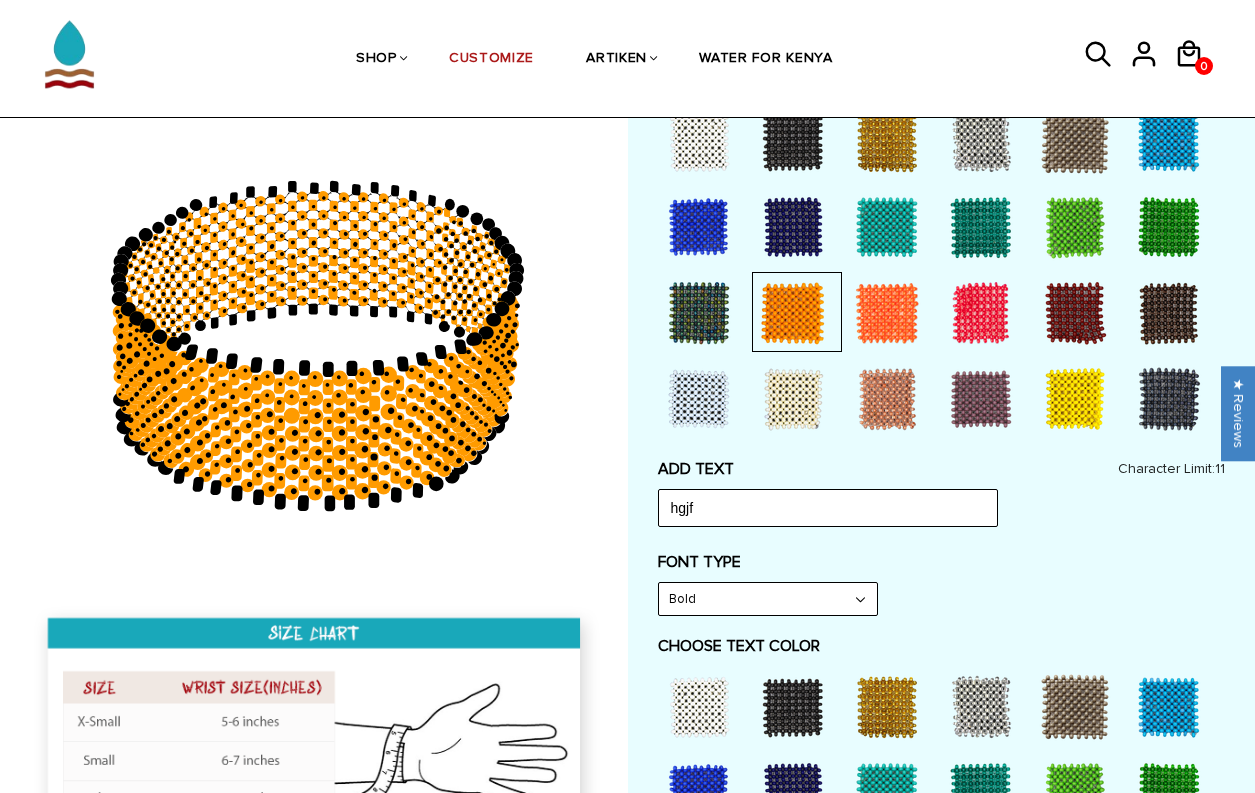 click at bounding box center (887, 707) 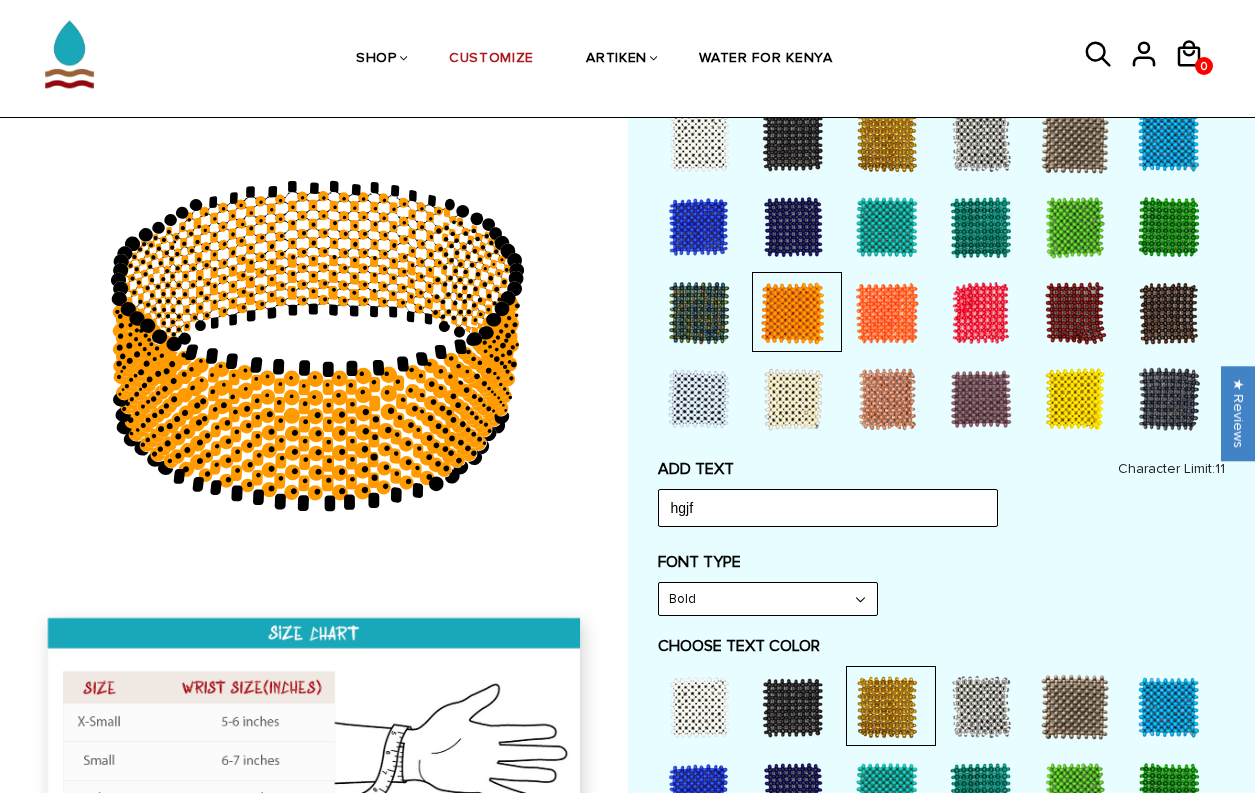 click at bounding box center [699, 707] 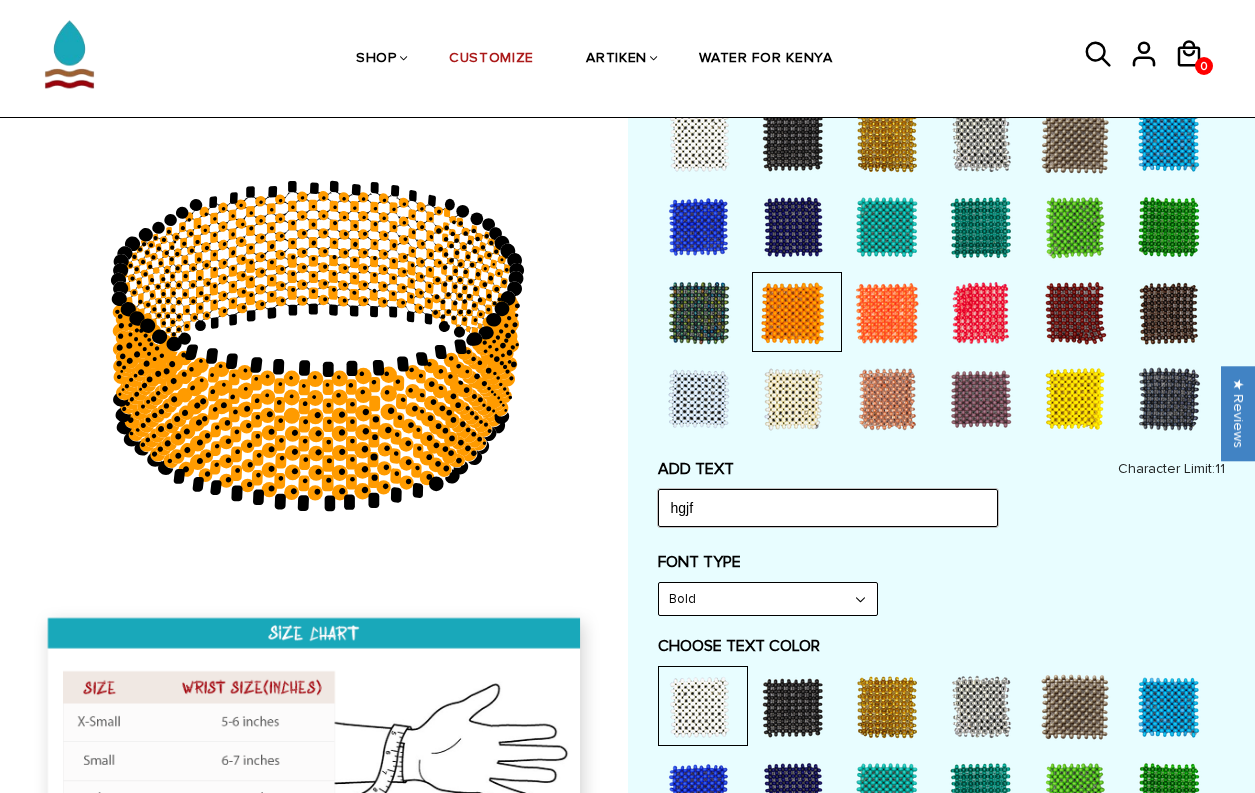 drag, startPoint x: 717, startPoint y: 498, endPoint x: 541, endPoint y: 505, distance: 176.13914 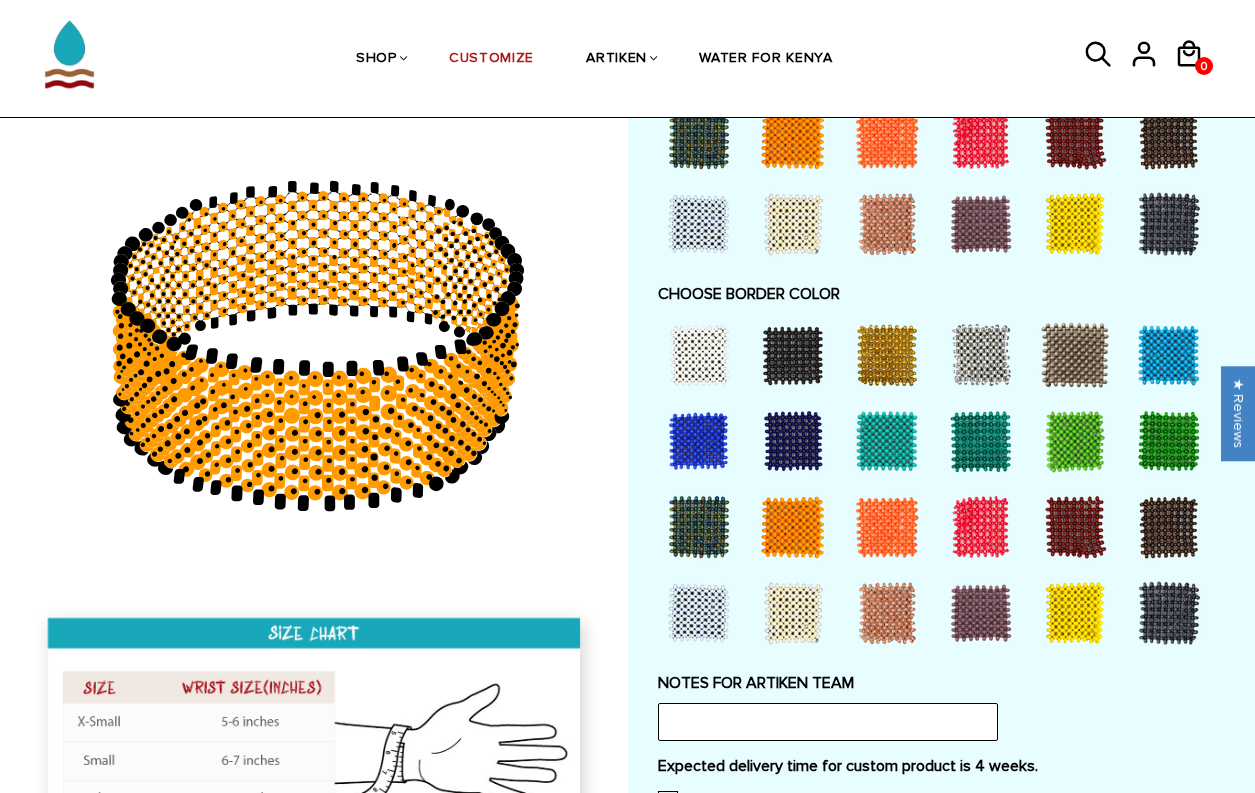 scroll, scrollTop: 1359, scrollLeft: 0, axis: vertical 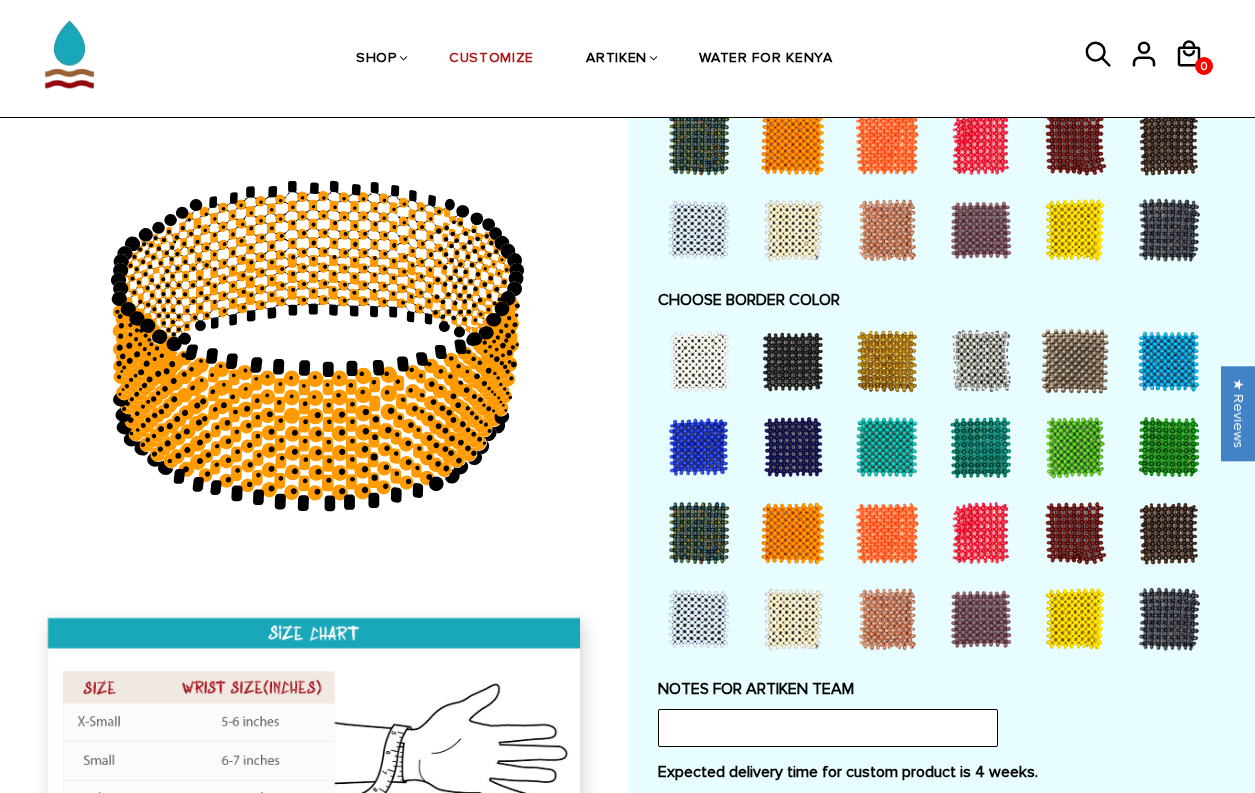 type 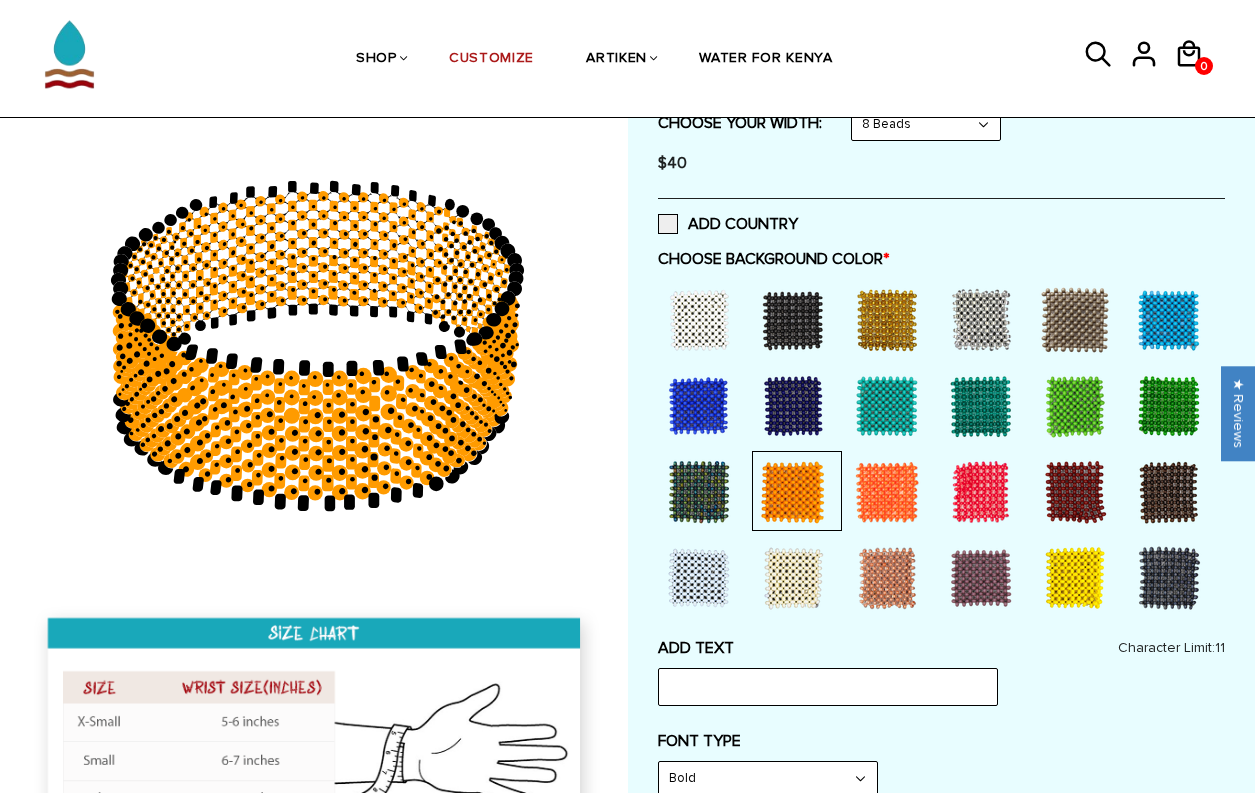 scroll, scrollTop: 358, scrollLeft: 0, axis: vertical 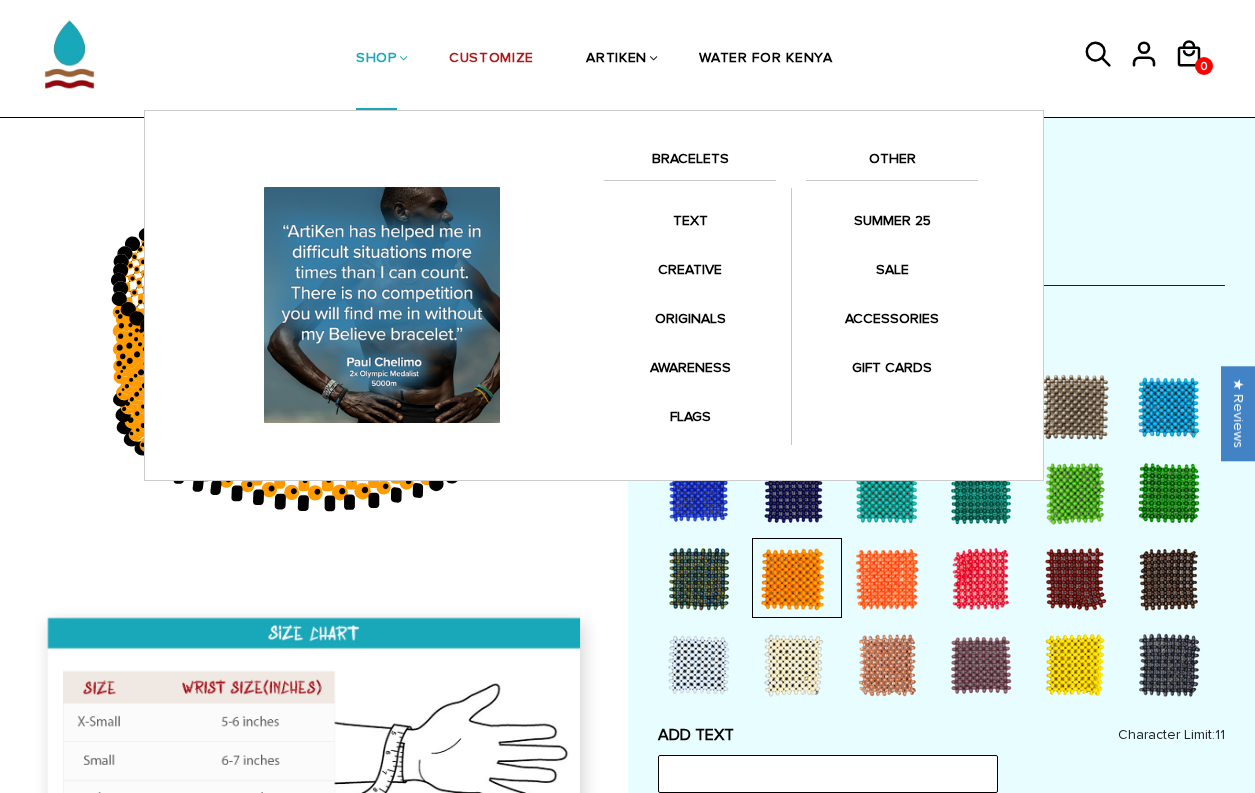 click on "OTHER" at bounding box center [892, 164] 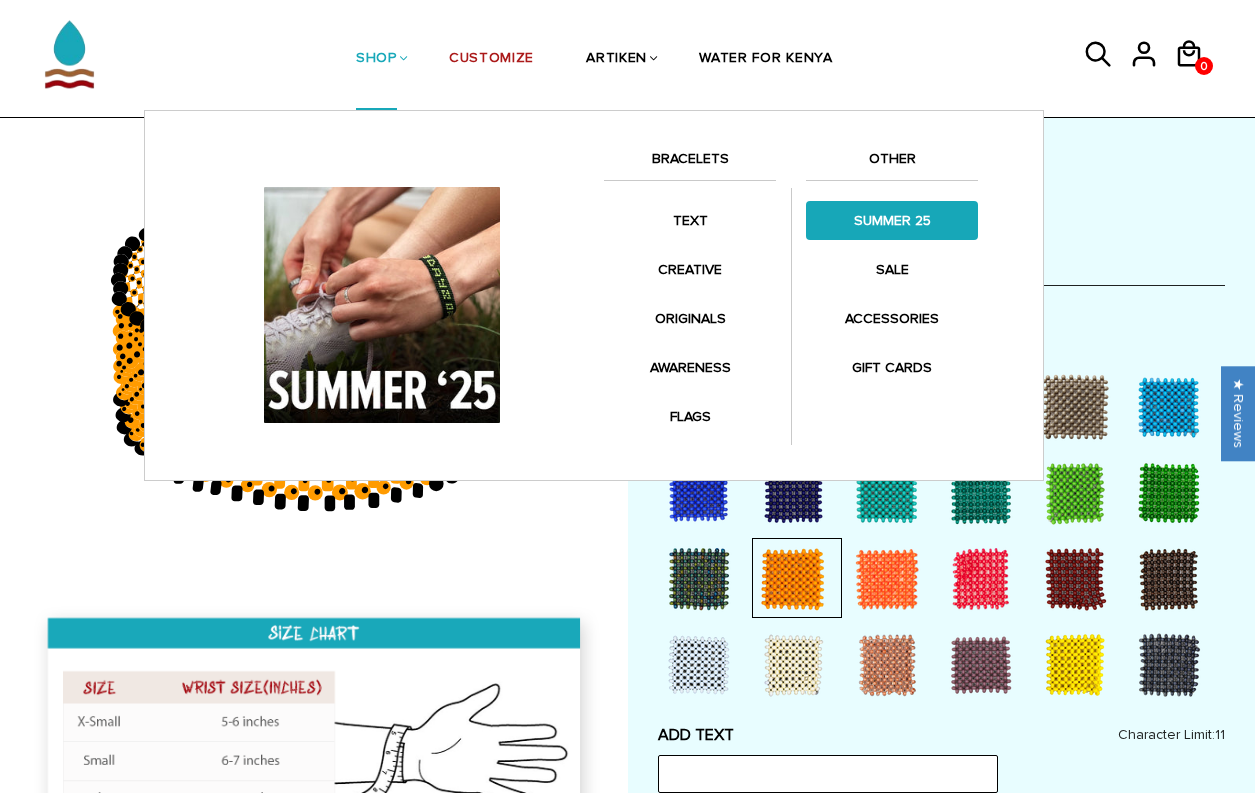 click on "SUMMER 25" at bounding box center (892, 220) 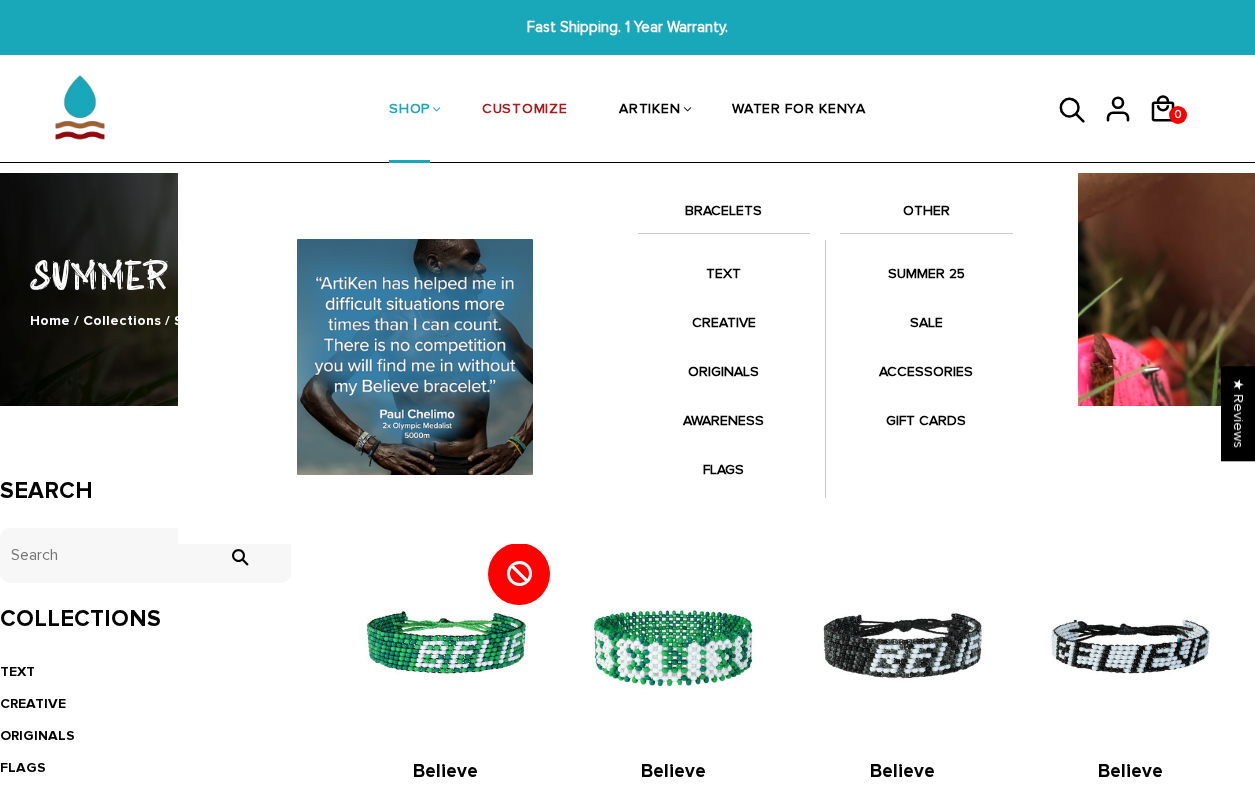 scroll, scrollTop: 0, scrollLeft: 0, axis: both 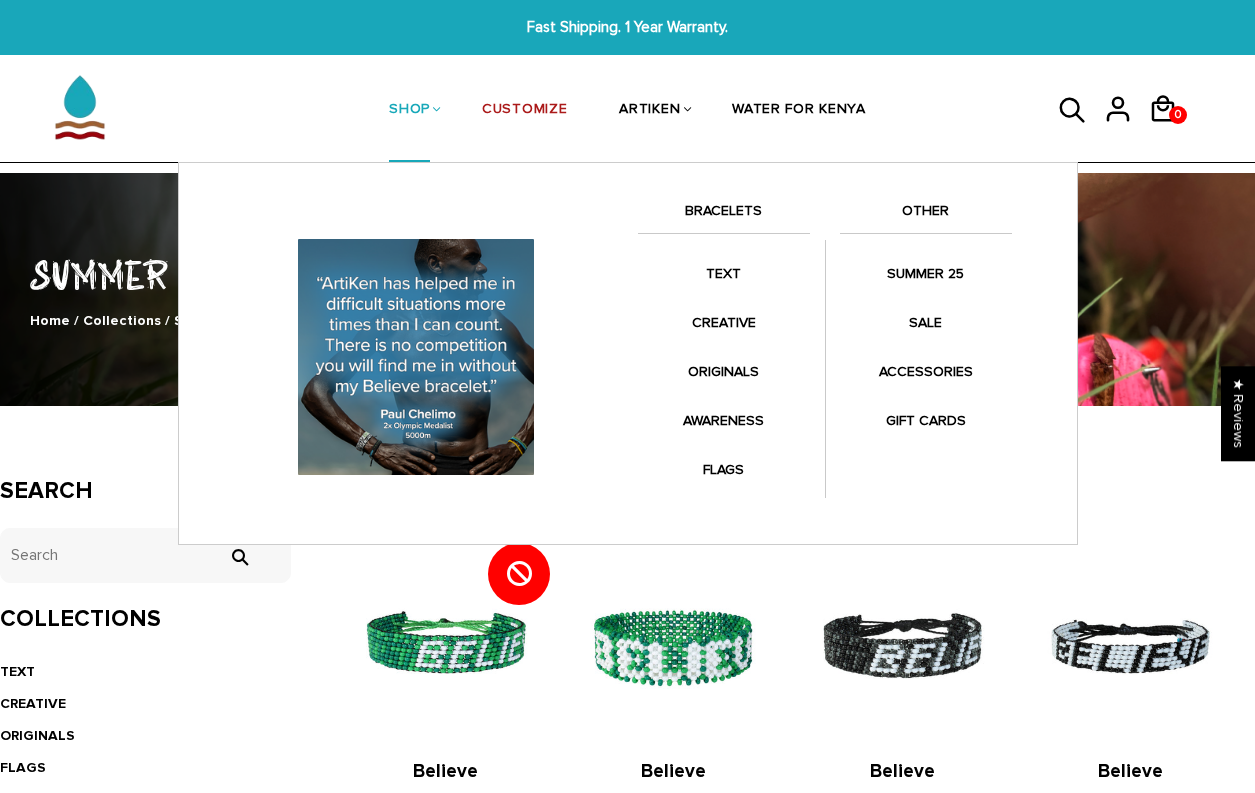 click on "SHOP" at bounding box center (409, 111) 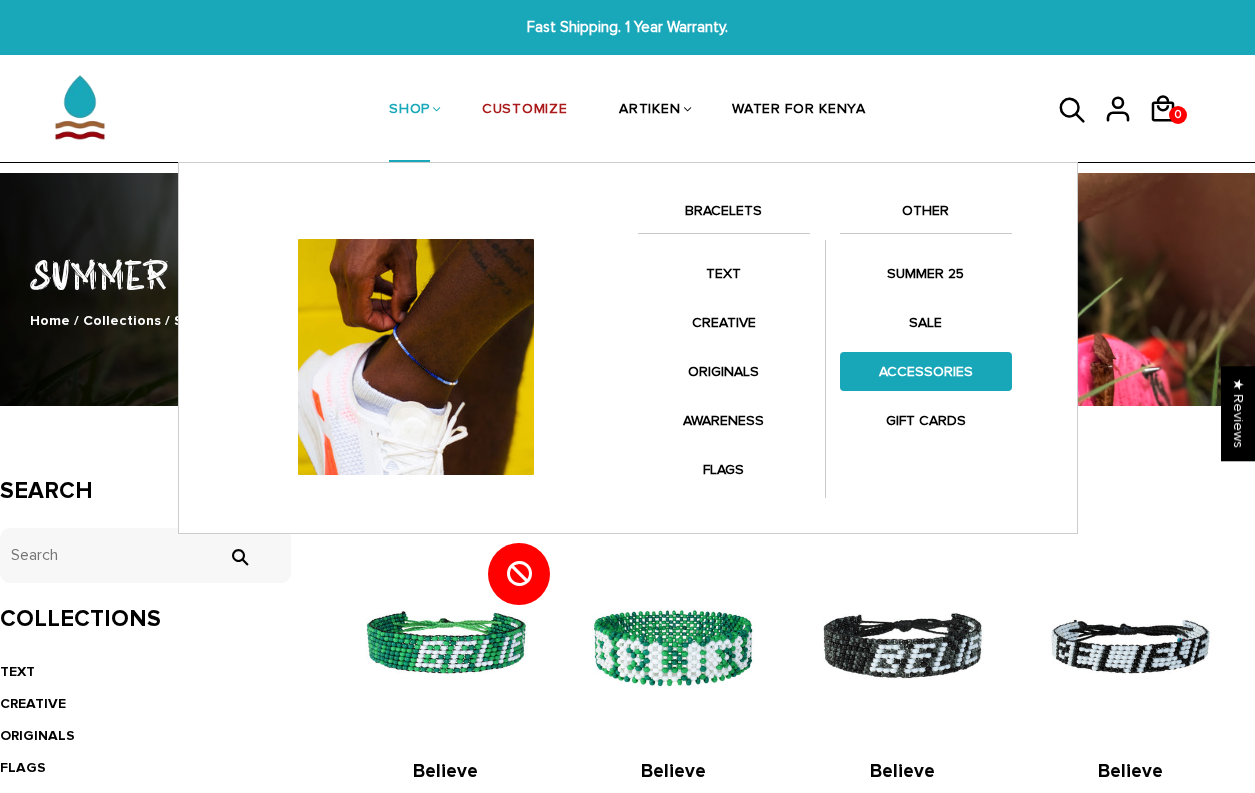 click on "ACCESSORIES" at bounding box center [926, 371] 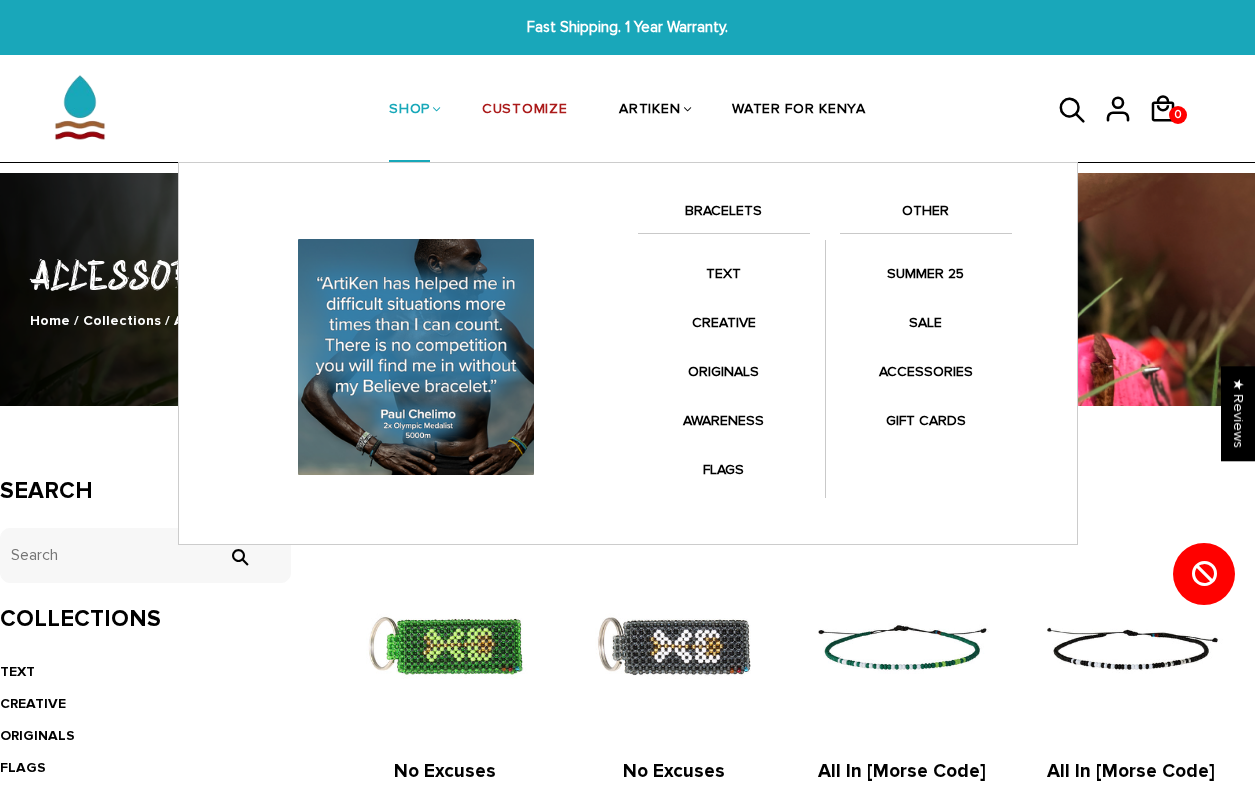 scroll, scrollTop: 0, scrollLeft: 0, axis: both 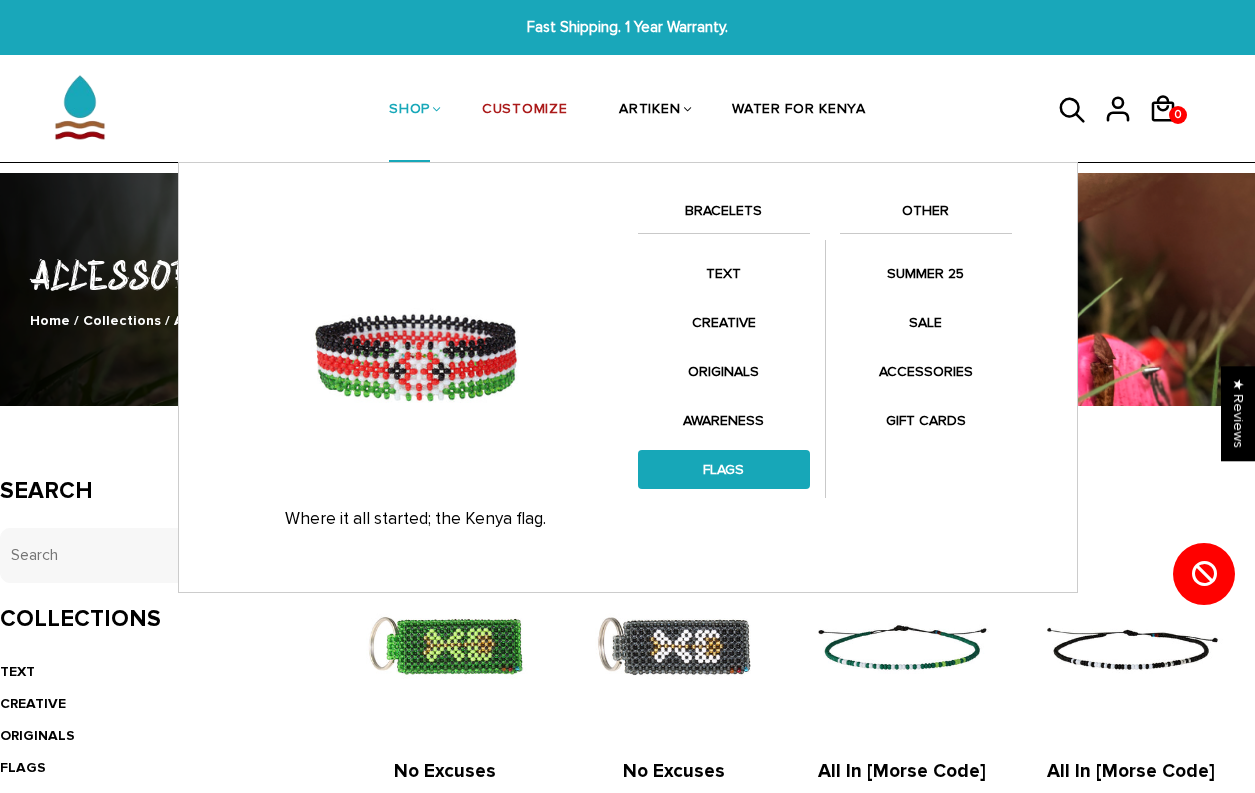 click on "FLAGS" at bounding box center (724, 469) 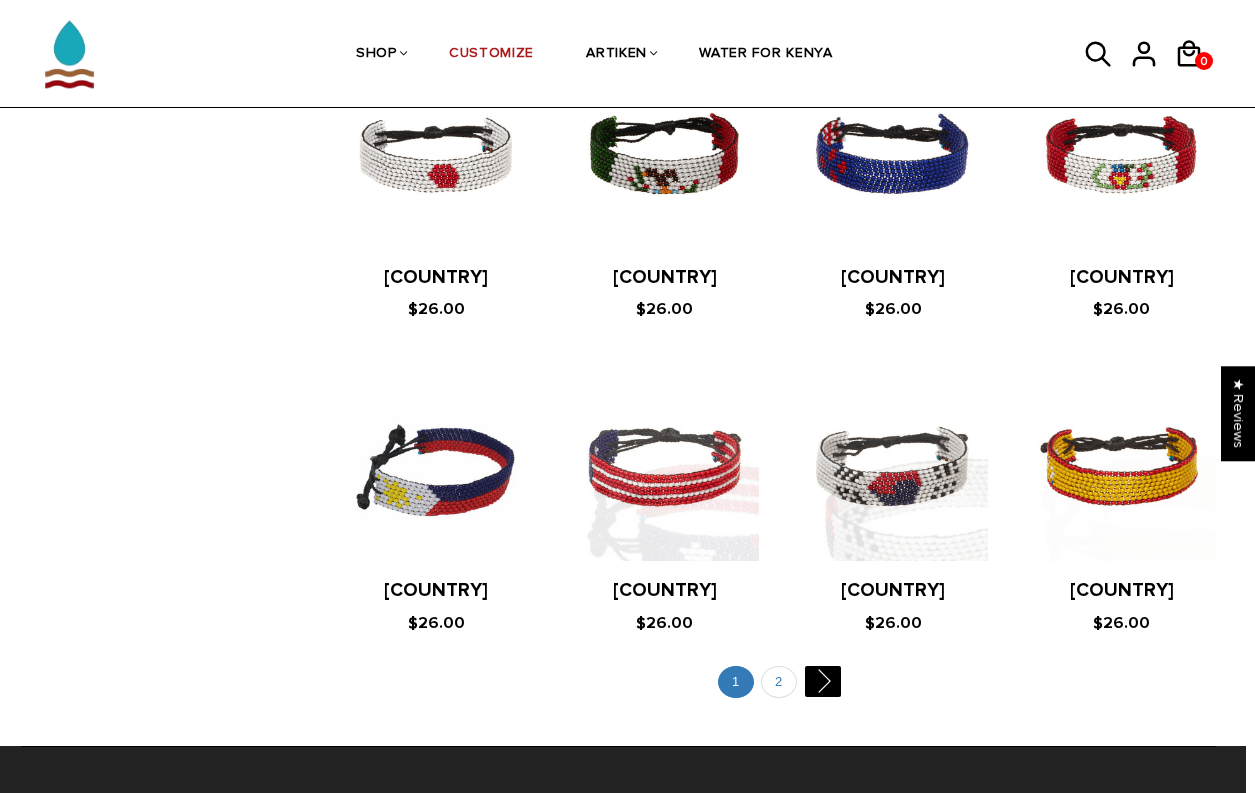 scroll, scrollTop: 3663, scrollLeft: 9, axis: both 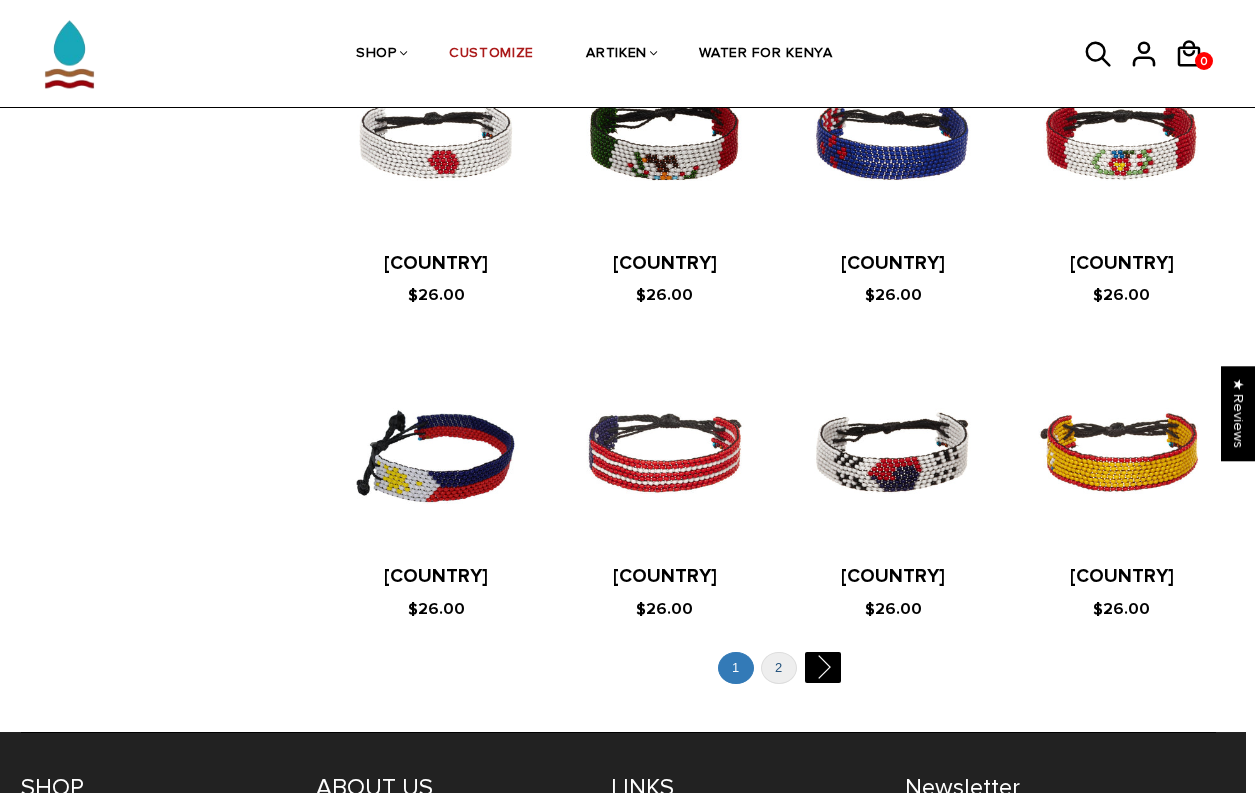 click on "2" at bounding box center [779, 668] 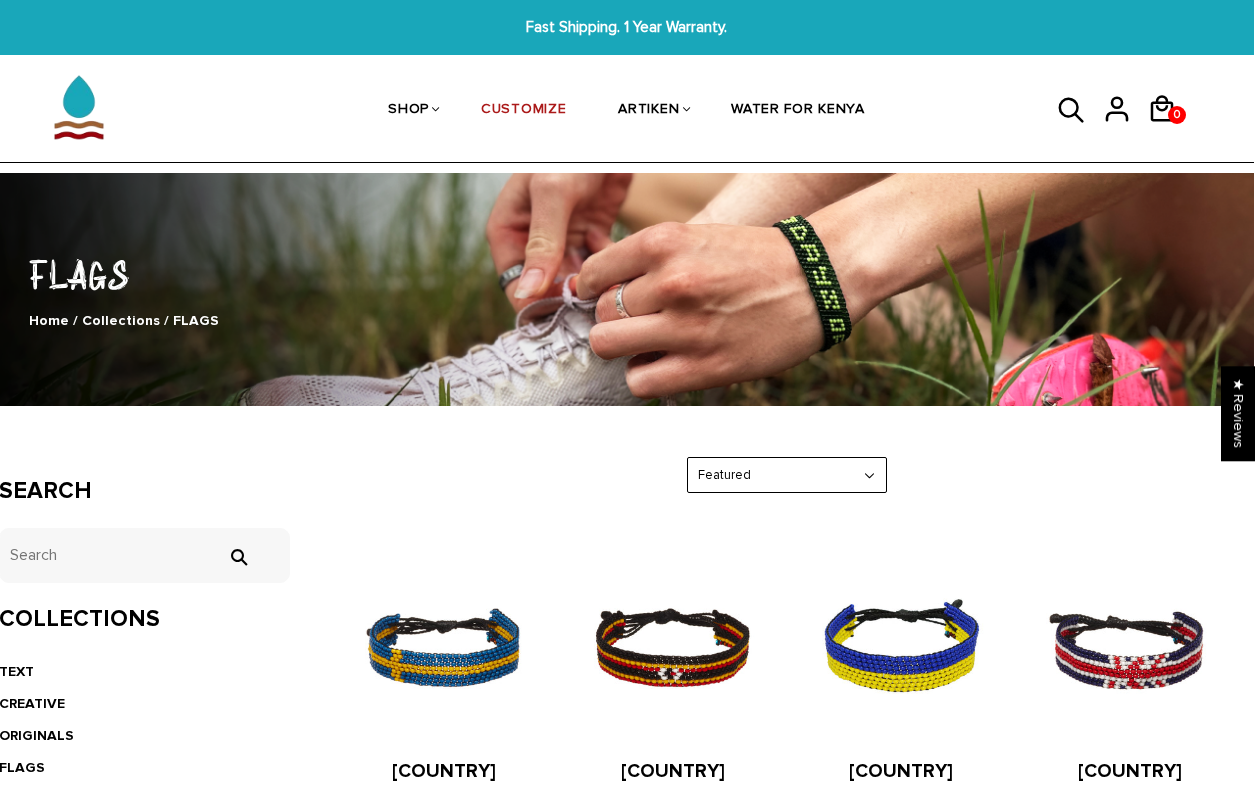 scroll, scrollTop: 0, scrollLeft: 1, axis: horizontal 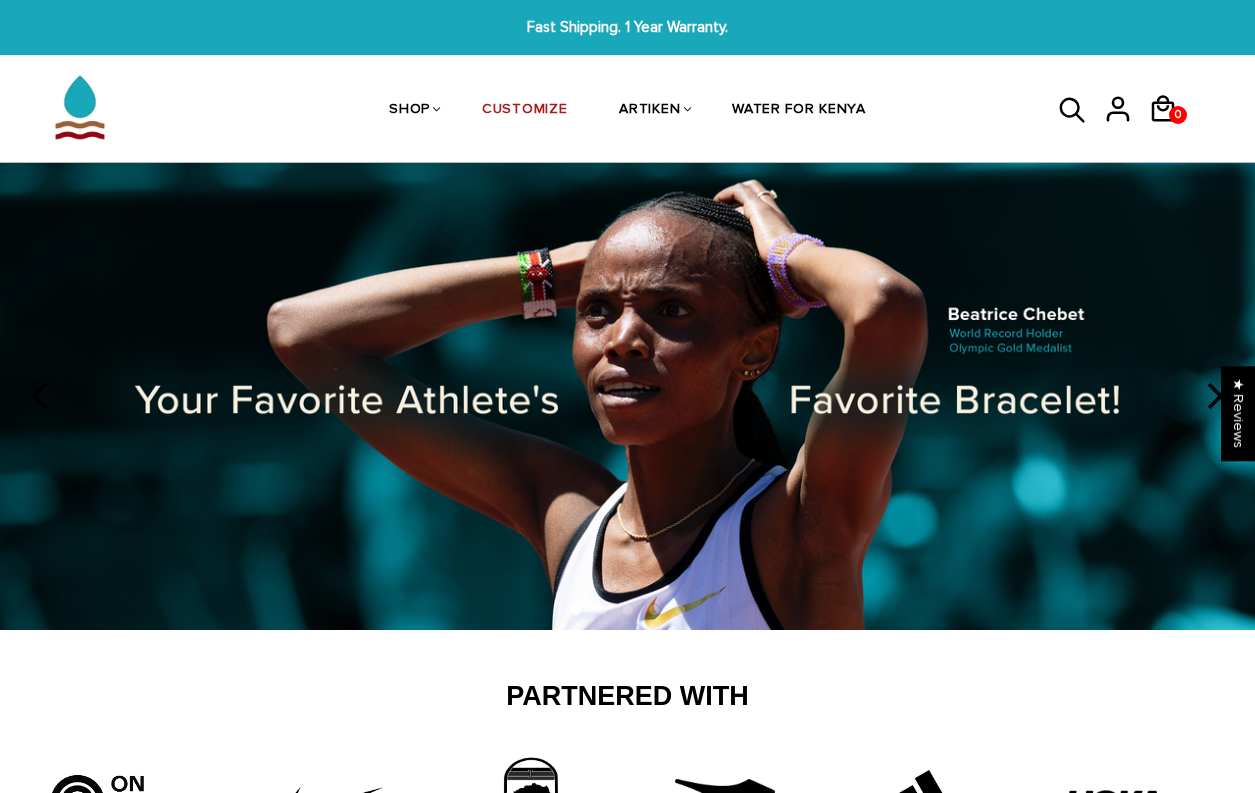 click at bounding box center (1213, 396) 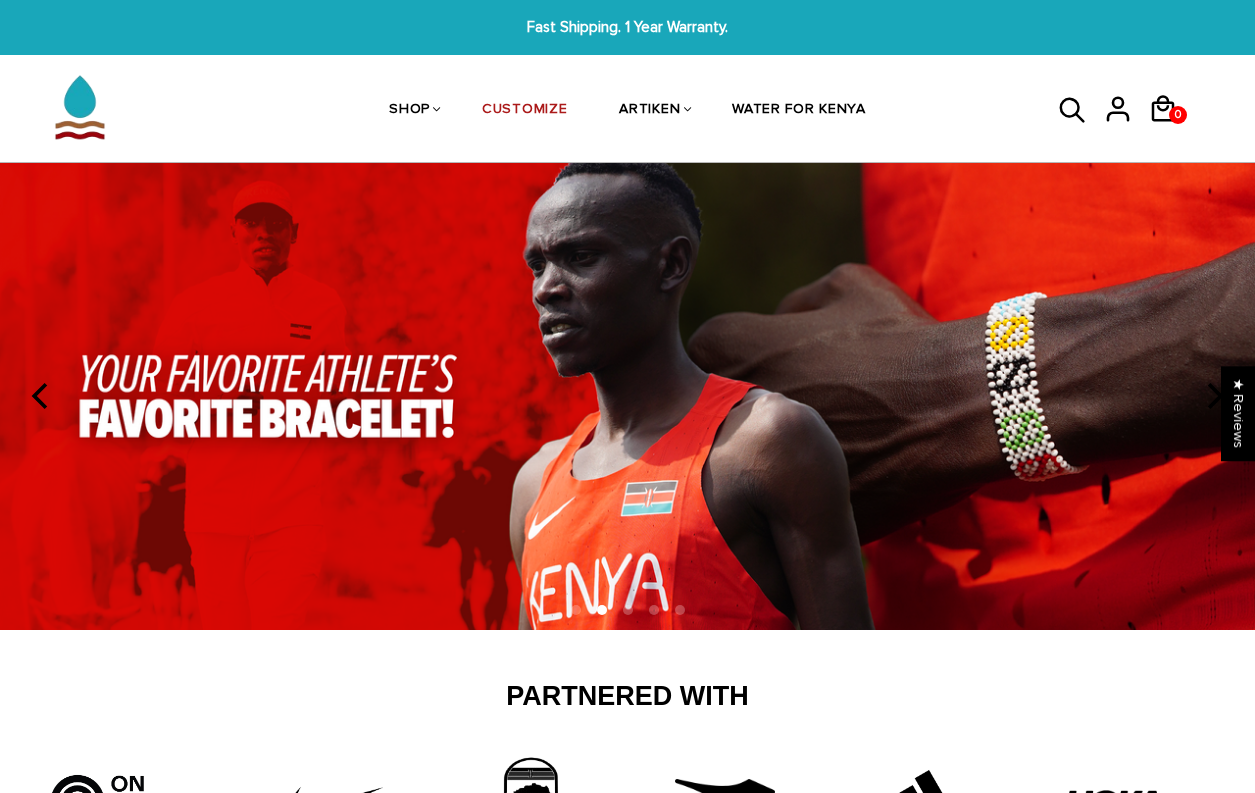 click at bounding box center [1213, 396] 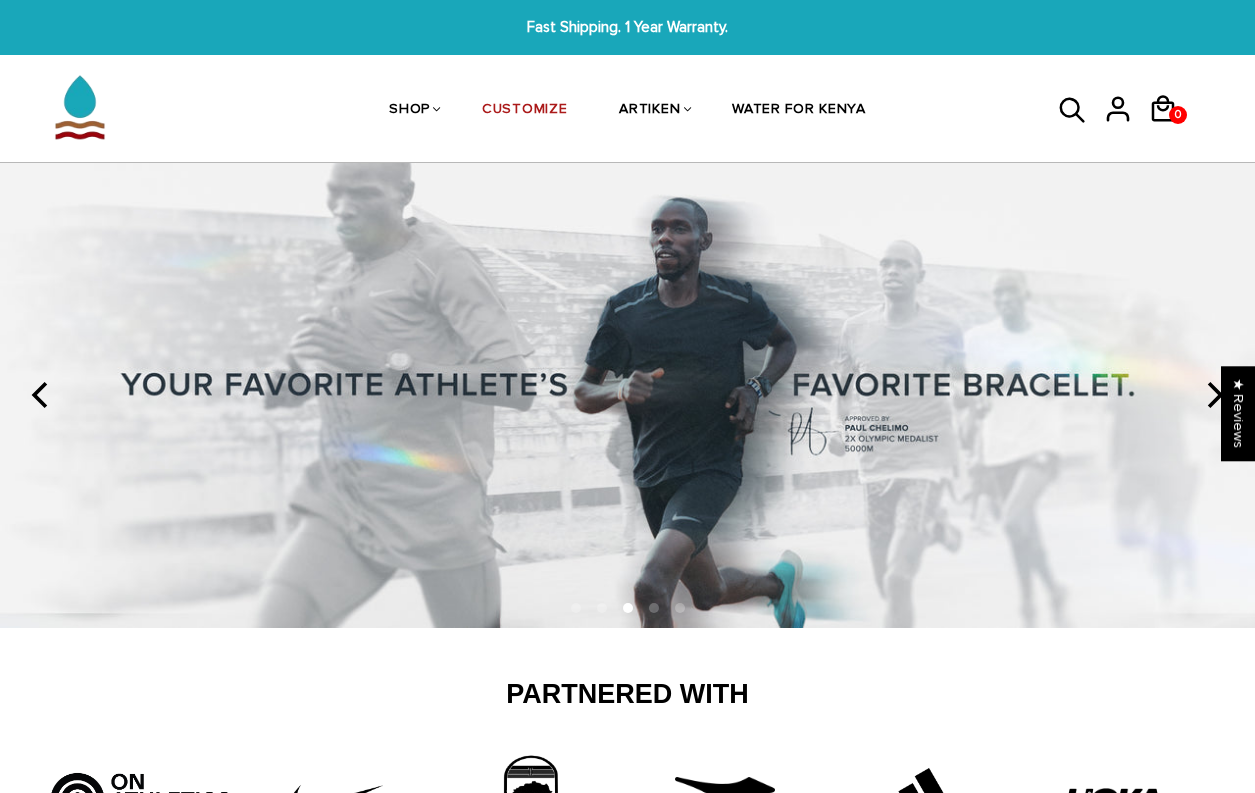 click at bounding box center [1213, 395] 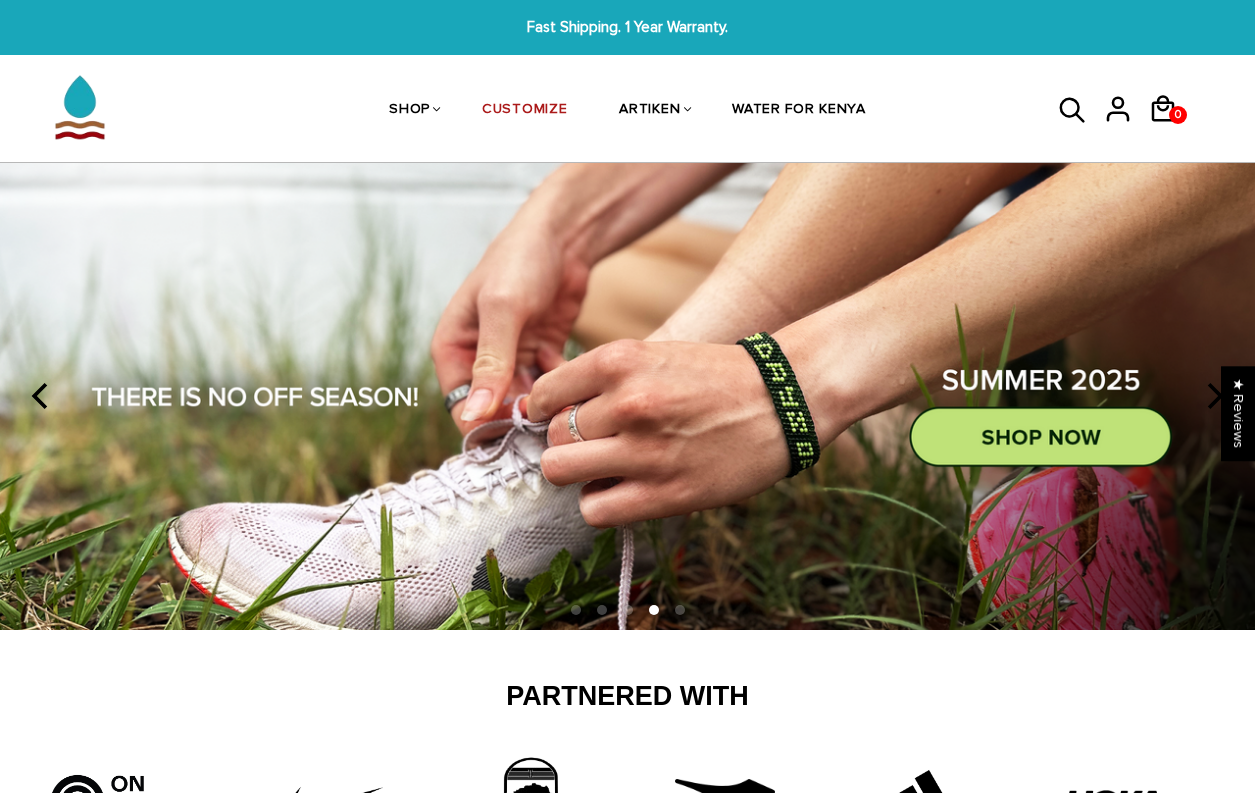 click at bounding box center [1213, 396] 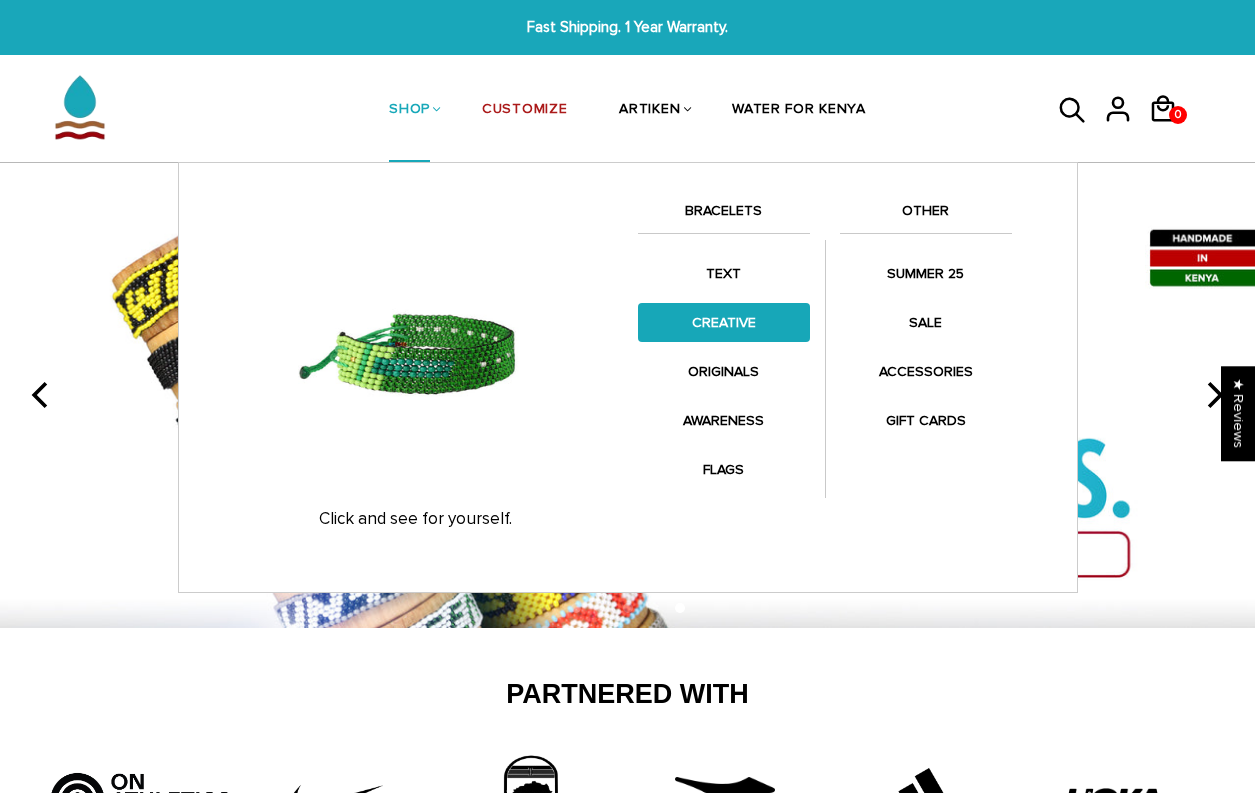 click on "CREATIVE" at bounding box center [724, 322] 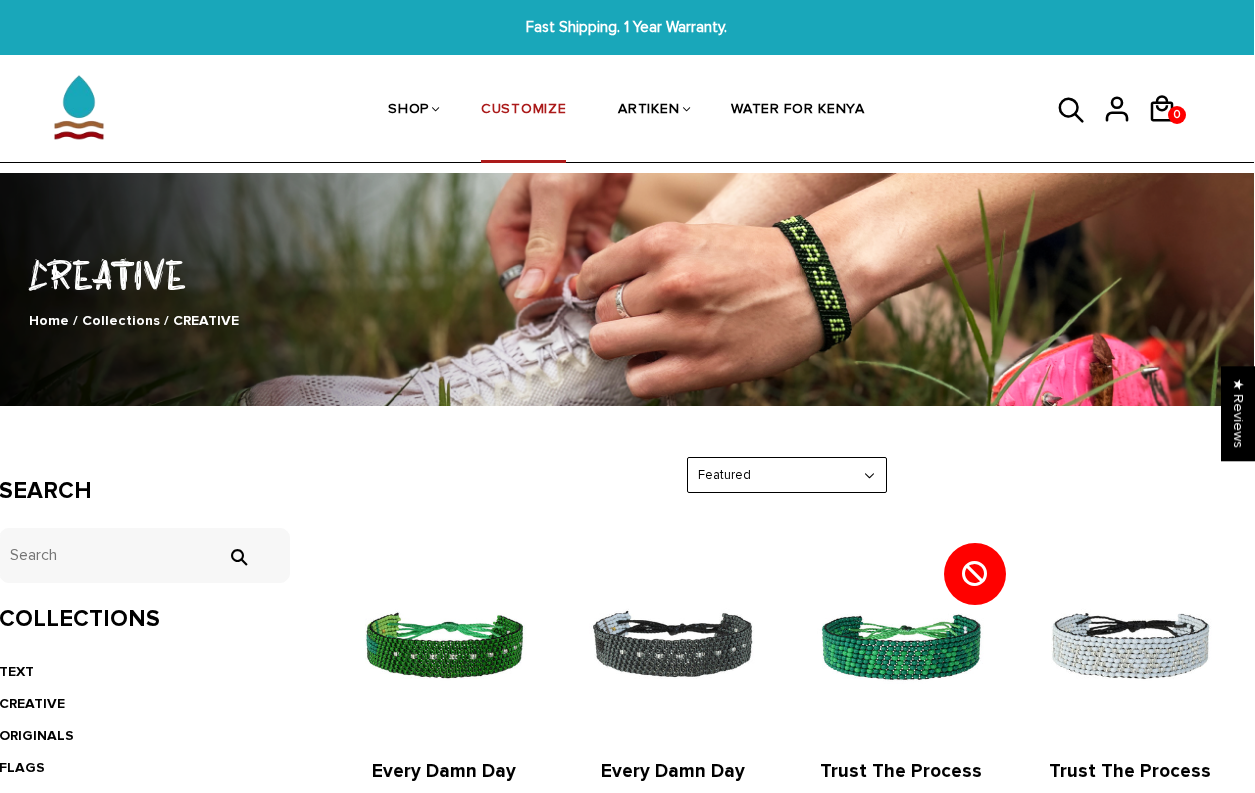 scroll, scrollTop: 0, scrollLeft: 1, axis: horizontal 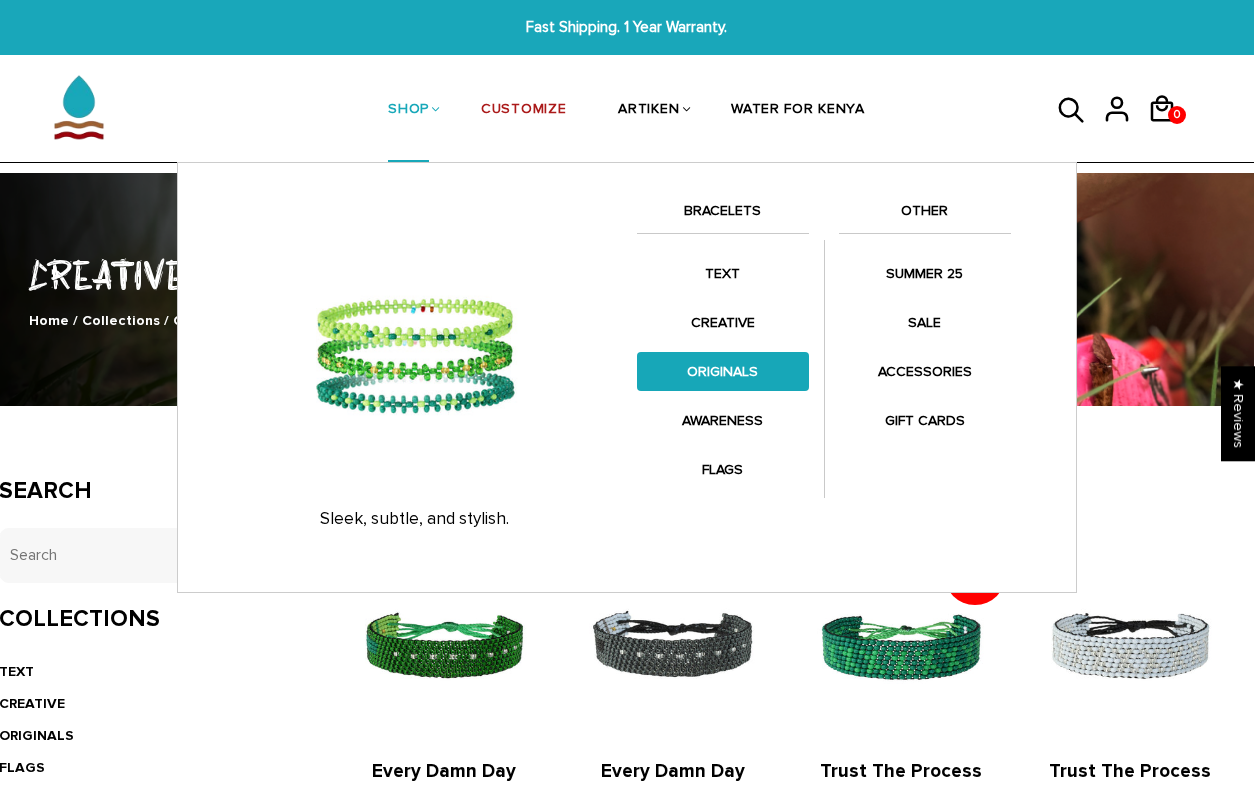 click on "ORIGINALS" at bounding box center (723, 371) 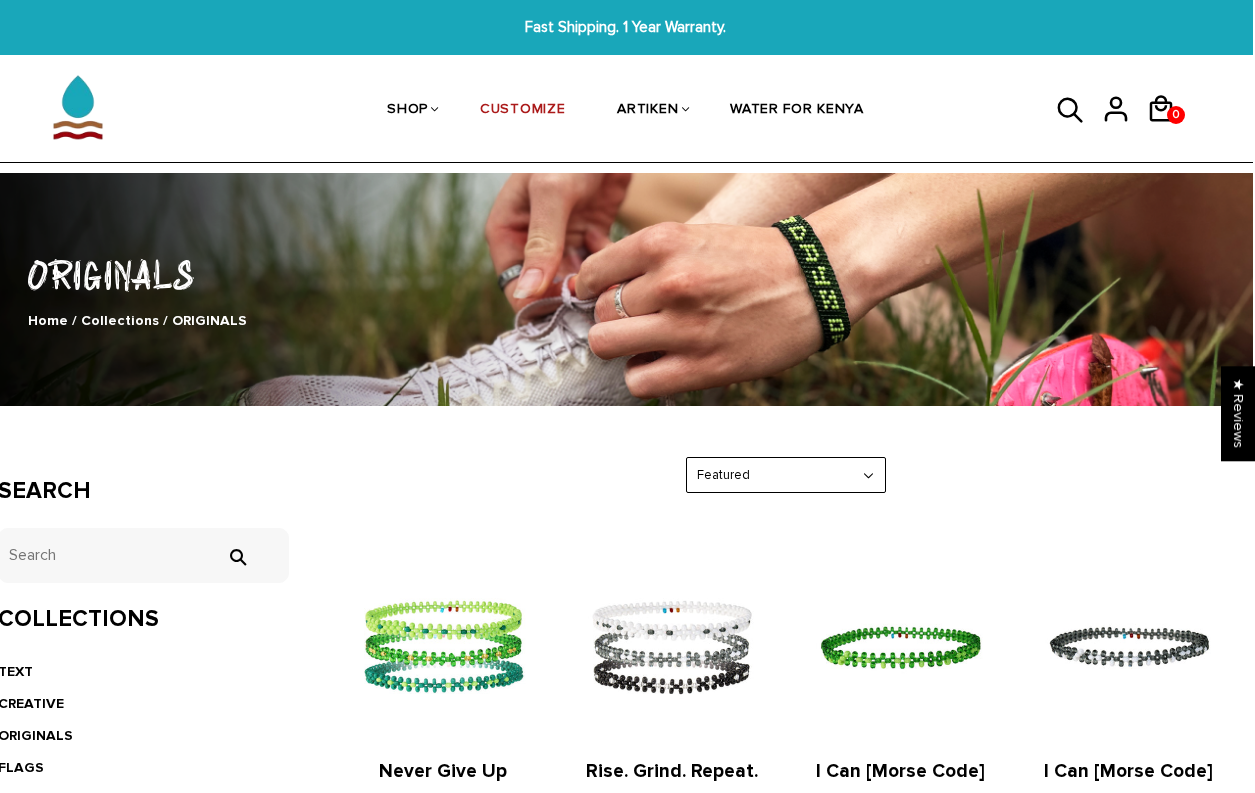 scroll, scrollTop: 0, scrollLeft: 2, axis: horizontal 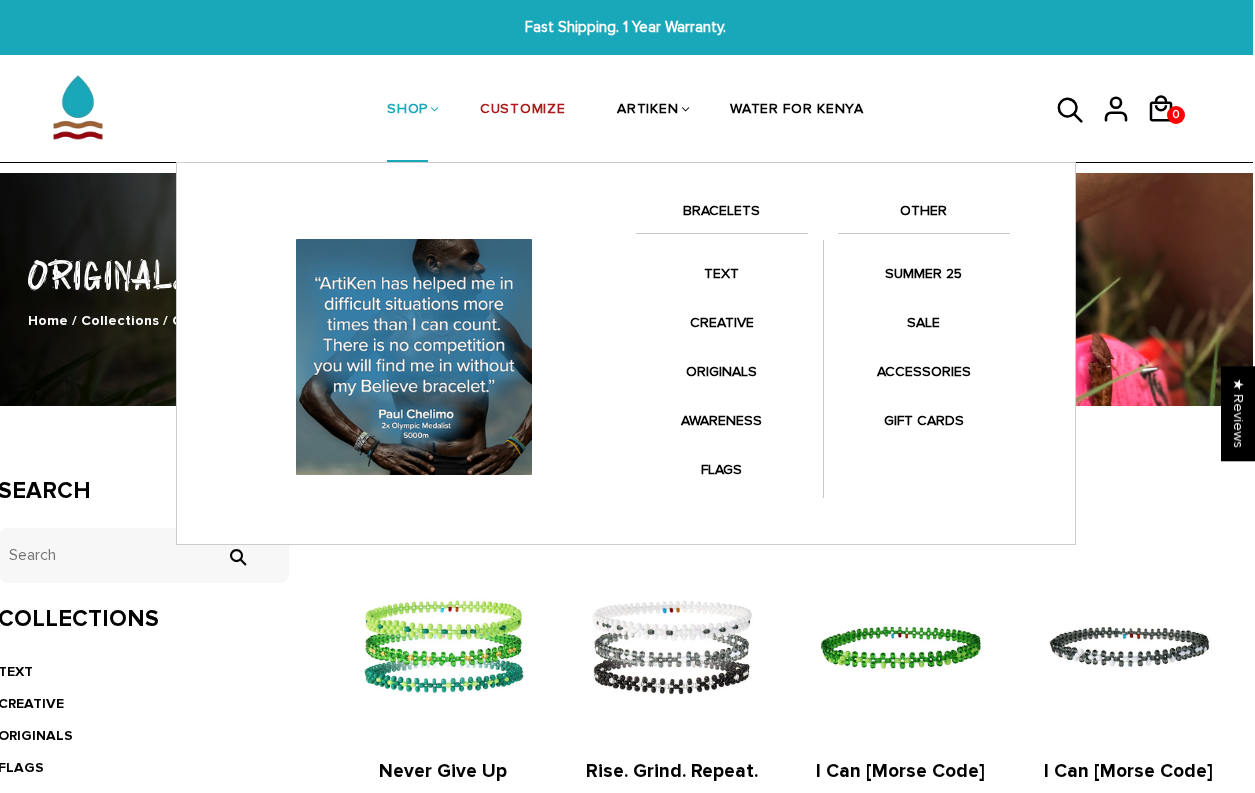 click on "SHOP" at bounding box center (407, 111) 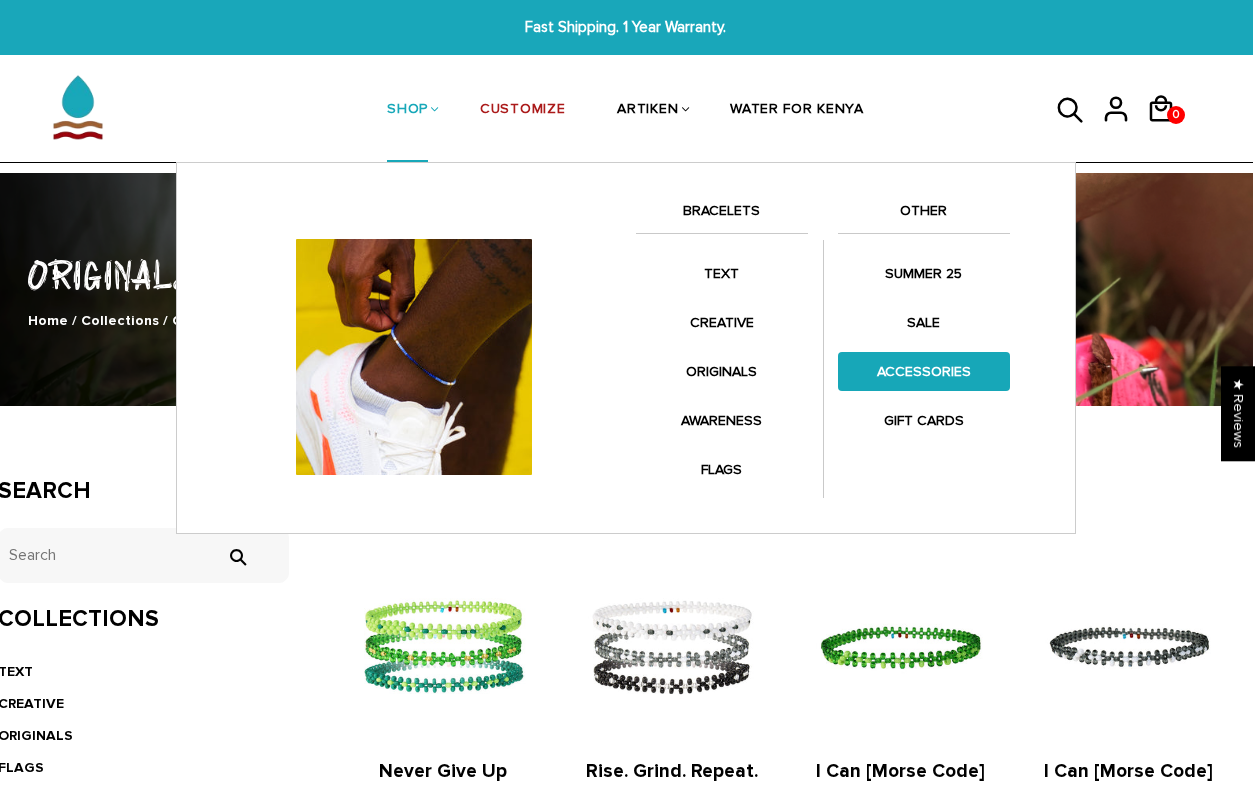 click on "ACCESSORIES" at bounding box center [924, 371] 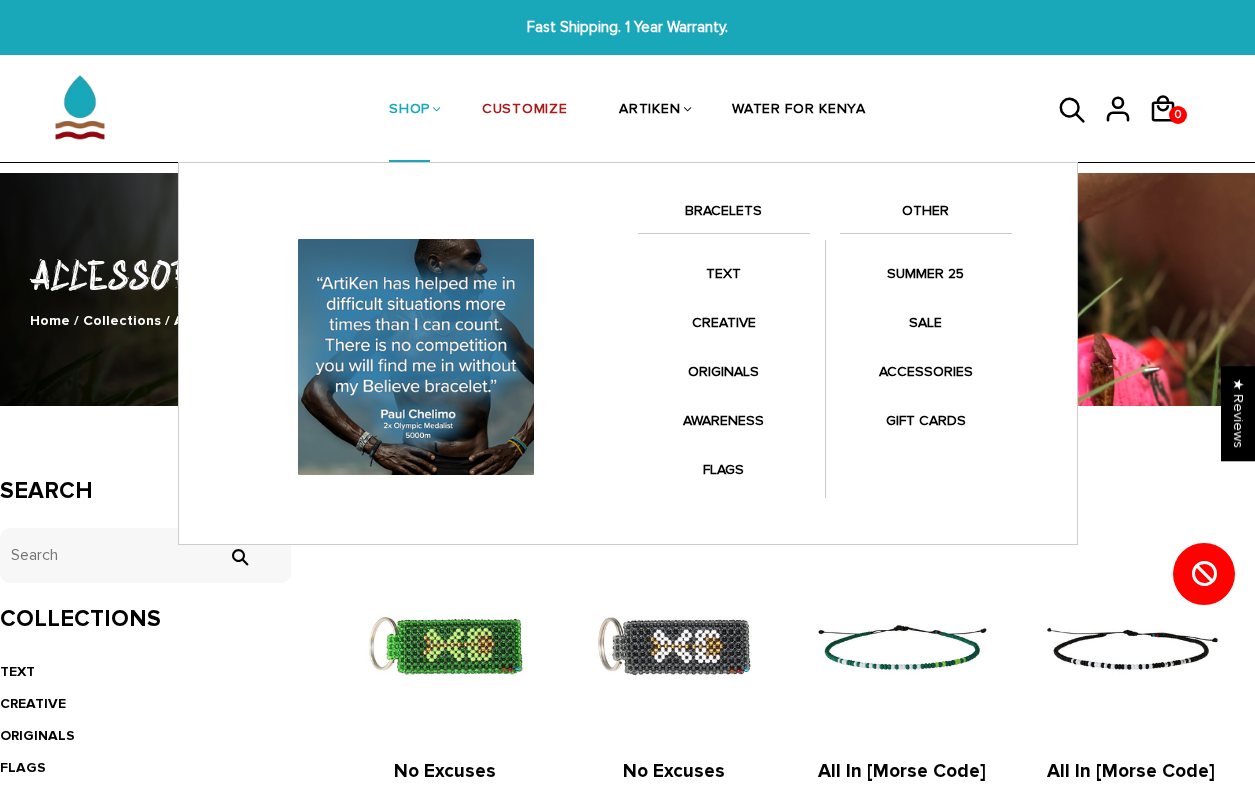 scroll, scrollTop: 0, scrollLeft: 0, axis: both 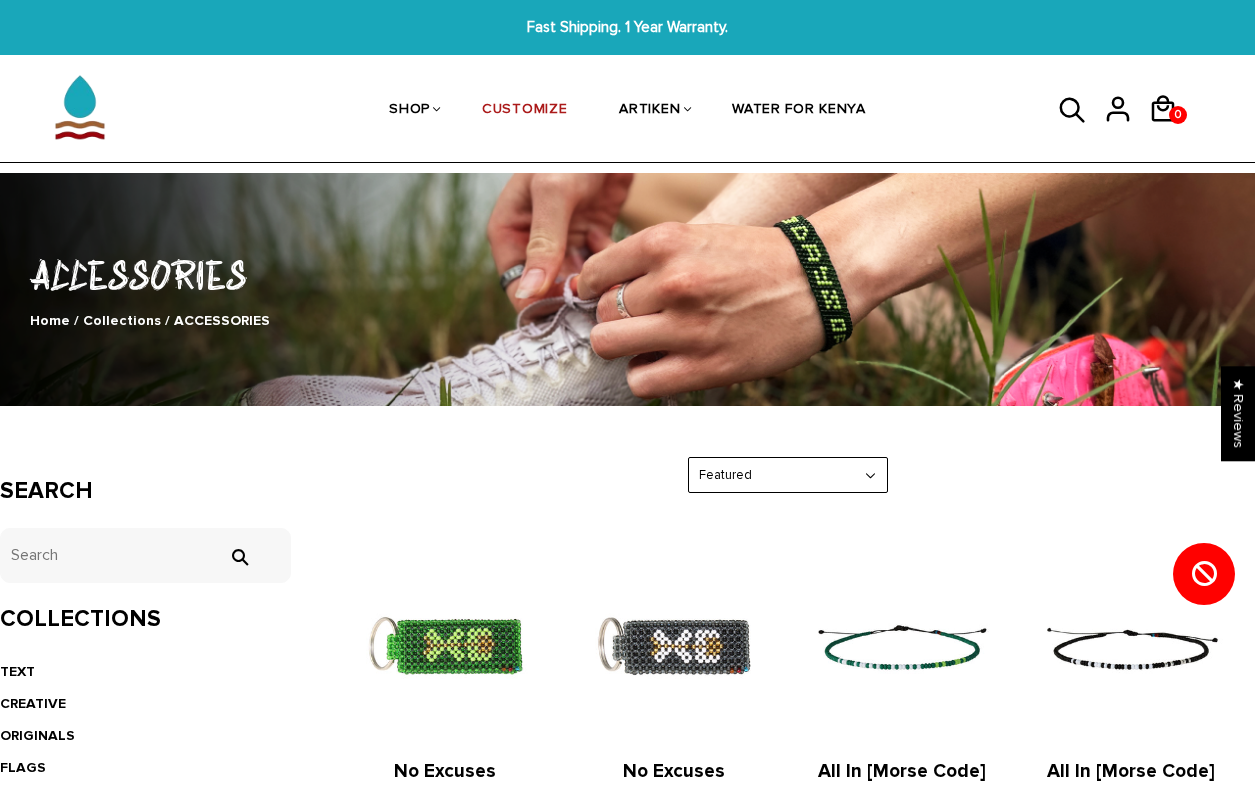 click at bounding box center (80, 107) 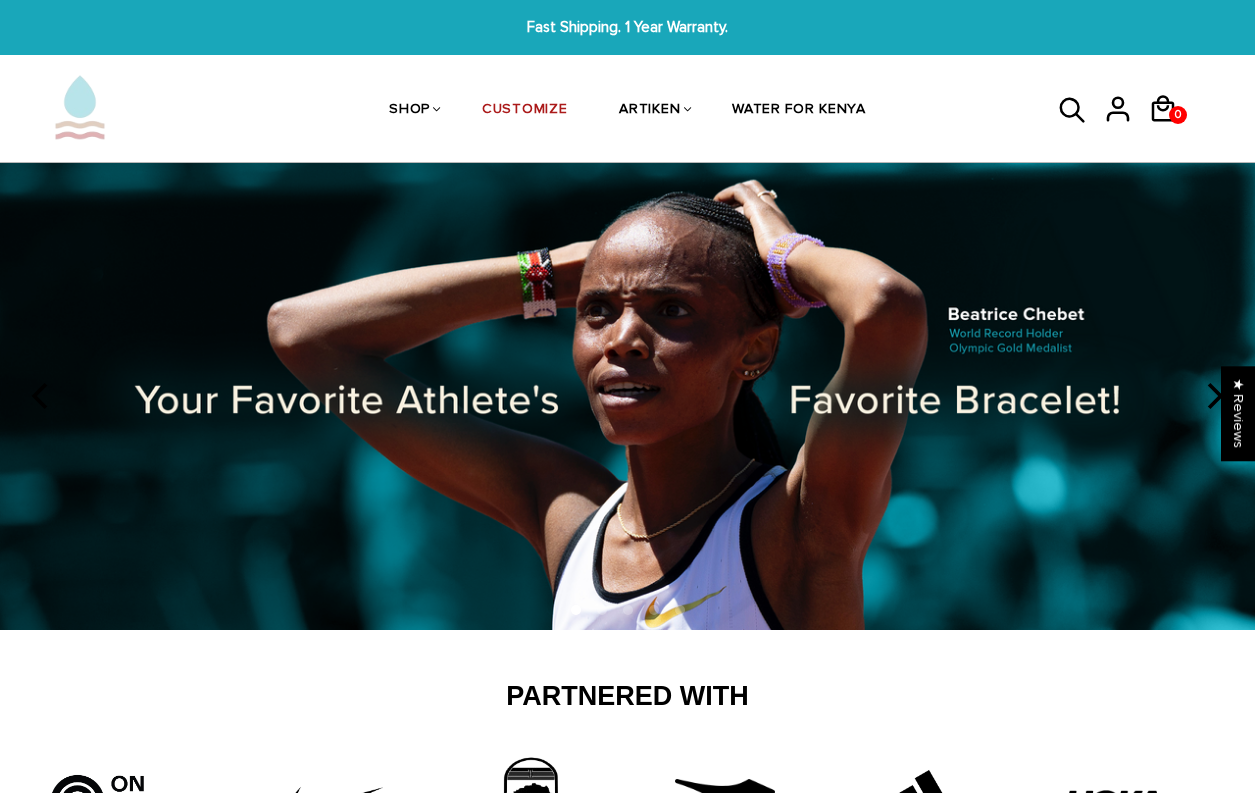 scroll, scrollTop: 0, scrollLeft: 0, axis: both 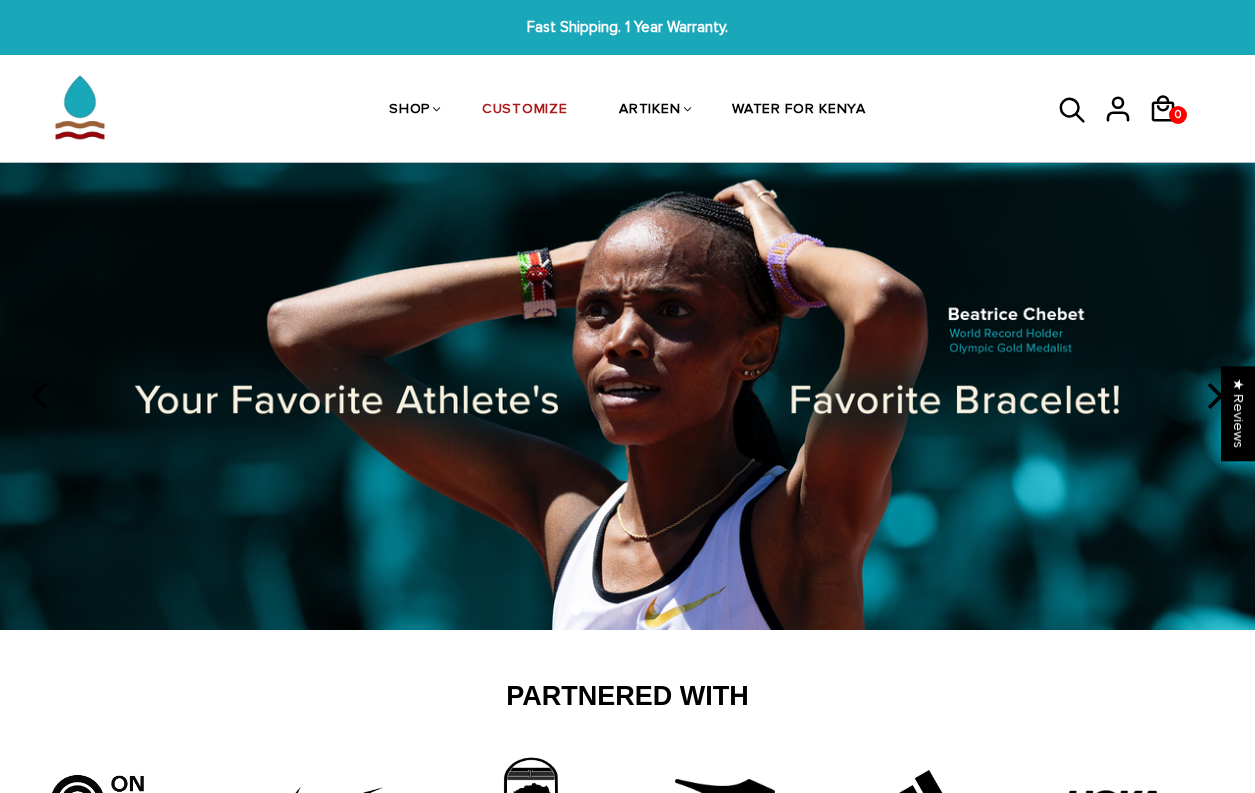click at bounding box center [80, 107] 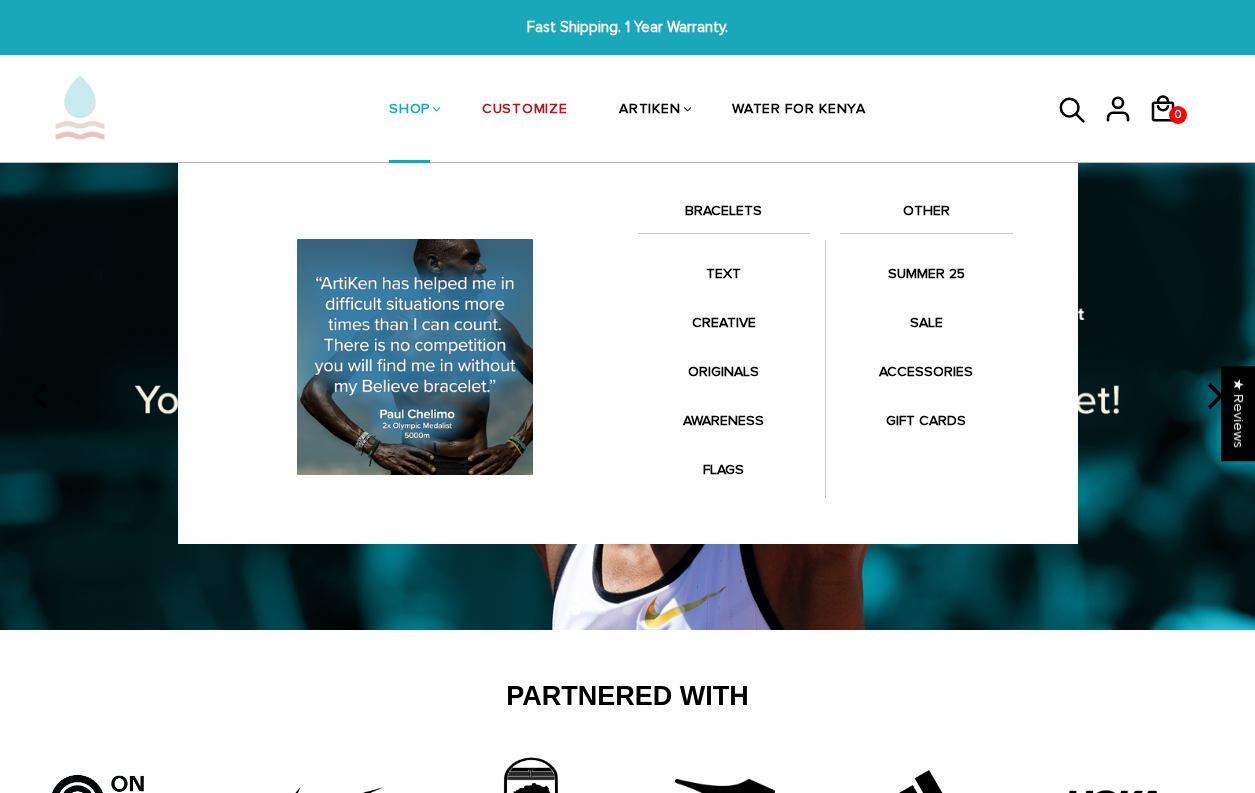 scroll, scrollTop: 0, scrollLeft: 0, axis: both 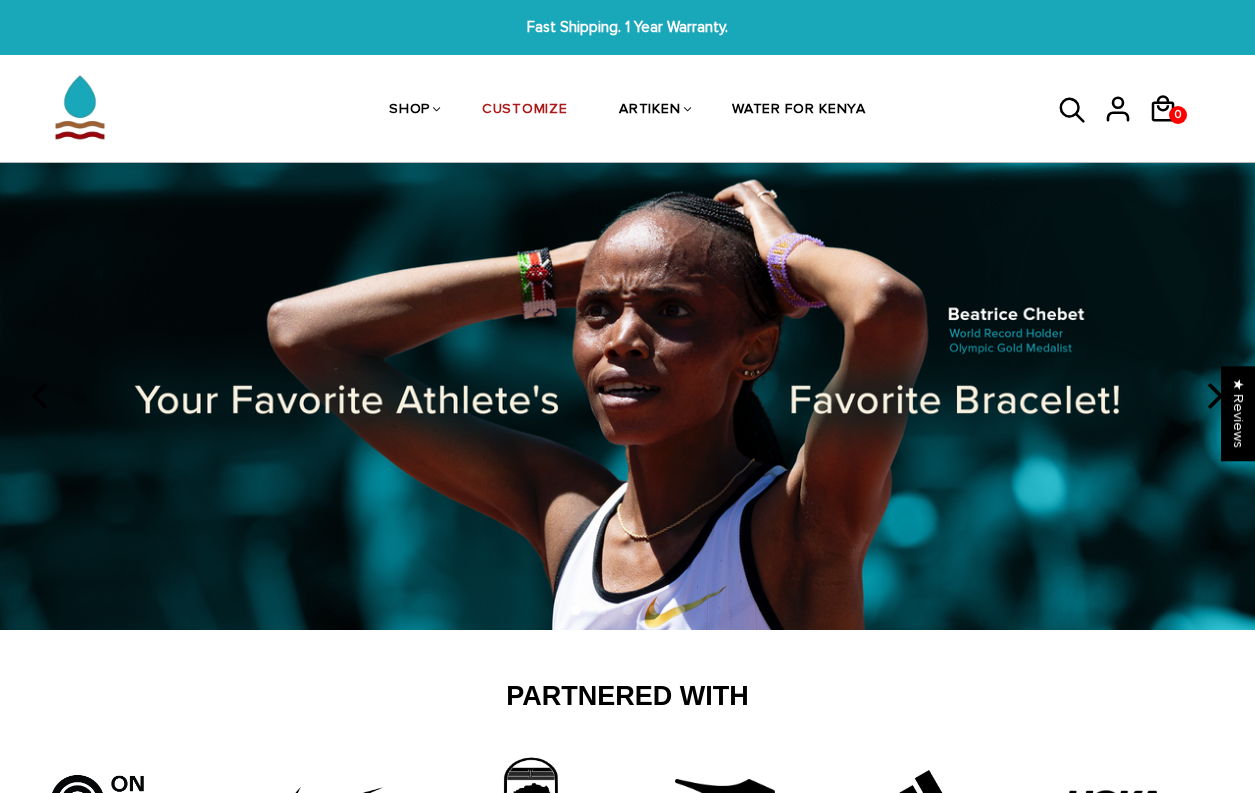 click on "Fast Shipping. 1 Year Warranty." at bounding box center (628, 27) 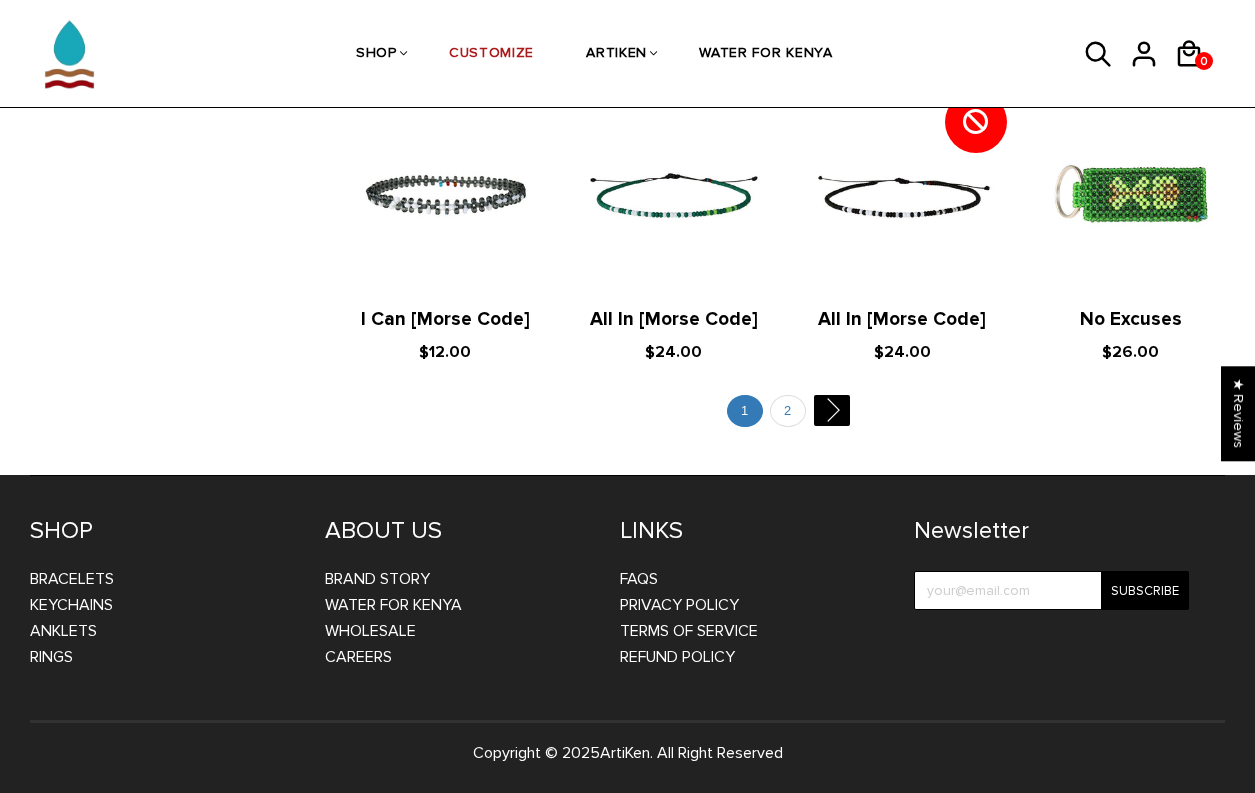scroll, scrollTop: 3929, scrollLeft: 0, axis: vertical 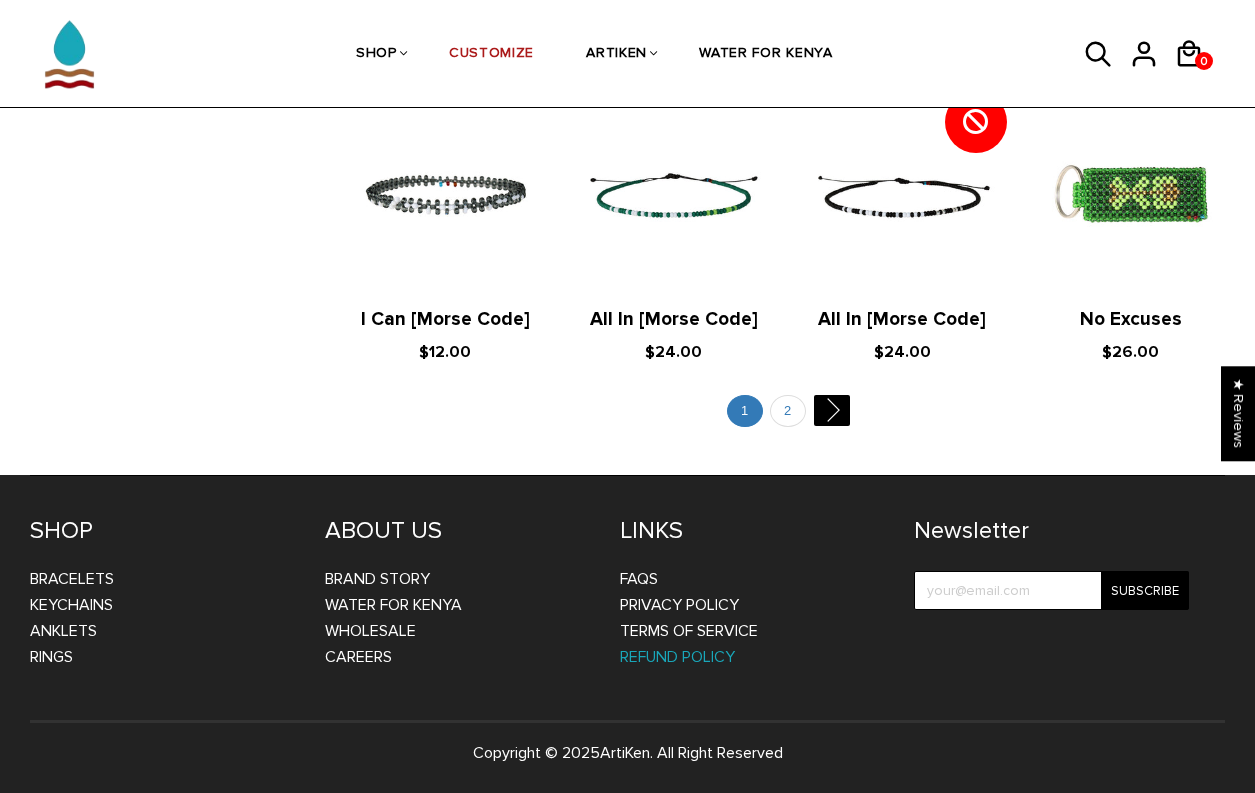 click on "Refund Policy" at bounding box center (677, 657) 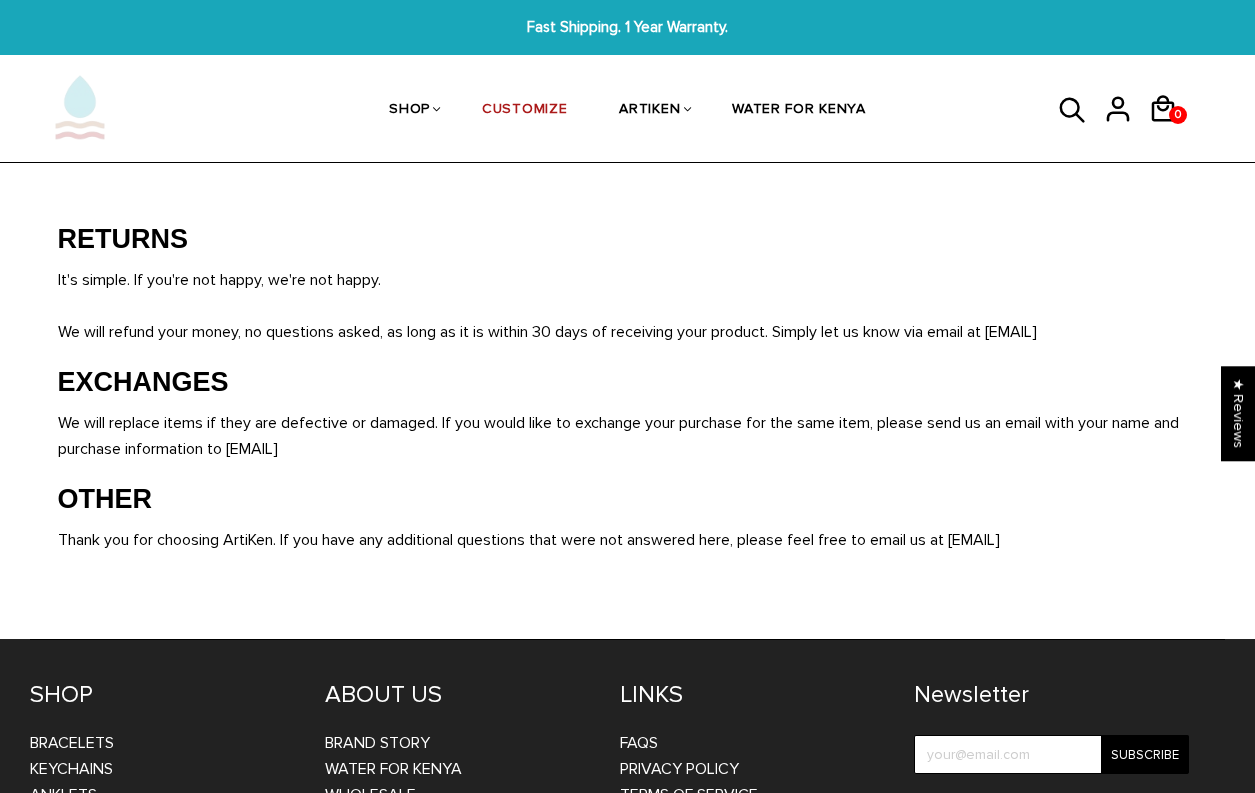 scroll, scrollTop: 0, scrollLeft: 0, axis: both 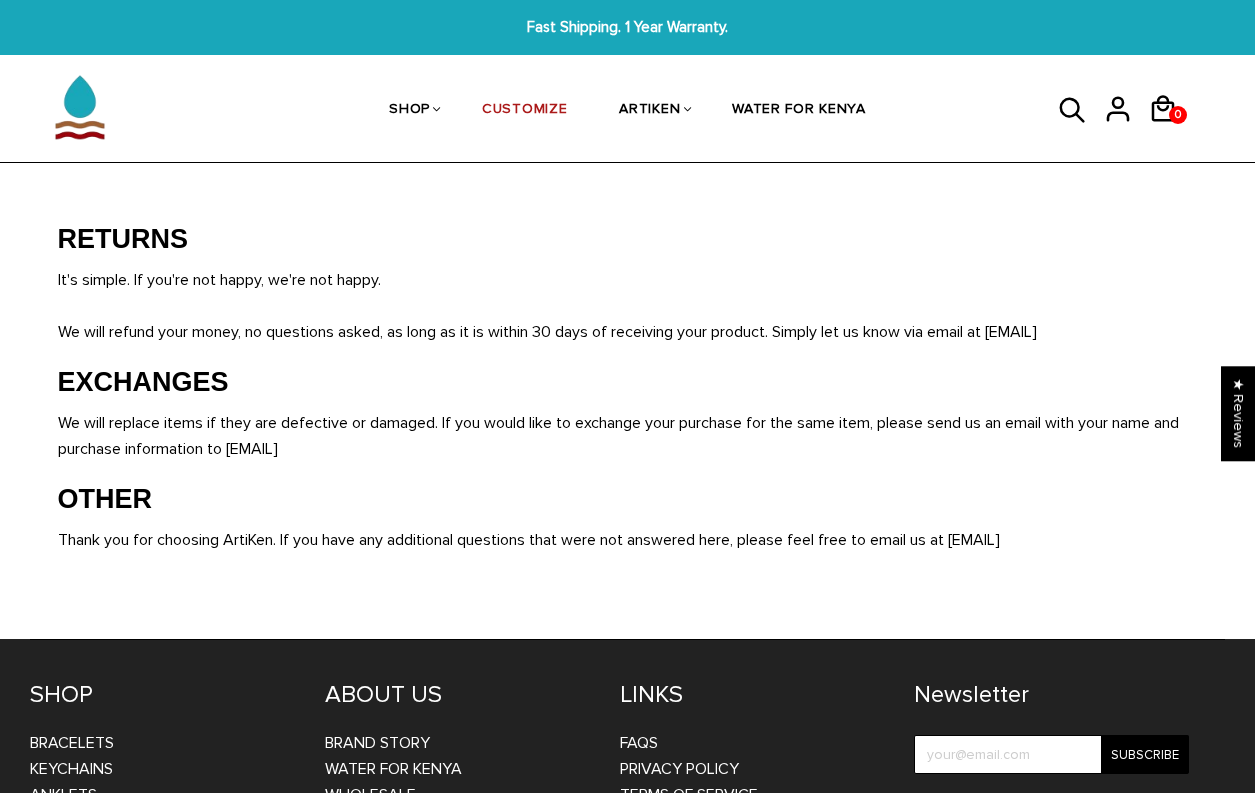 drag, startPoint x: 227, startPoint y: 450, endPoint x: 386, endPoint y: 447, distance: 159.0283 